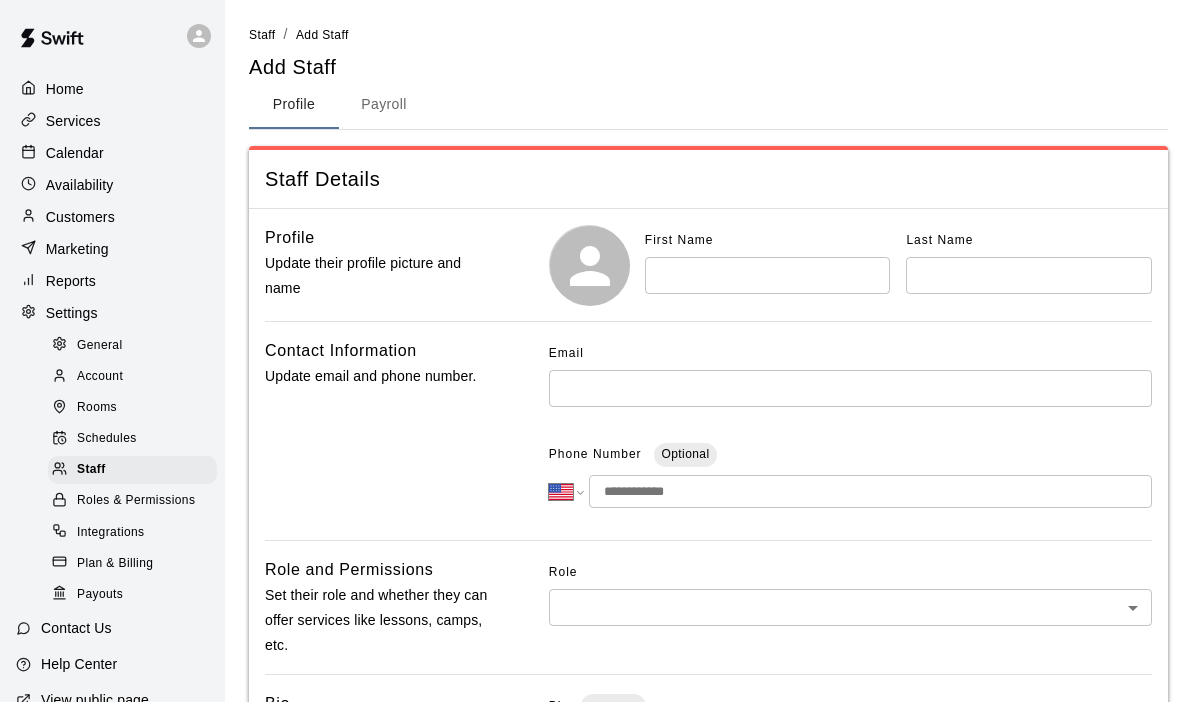select on "**" 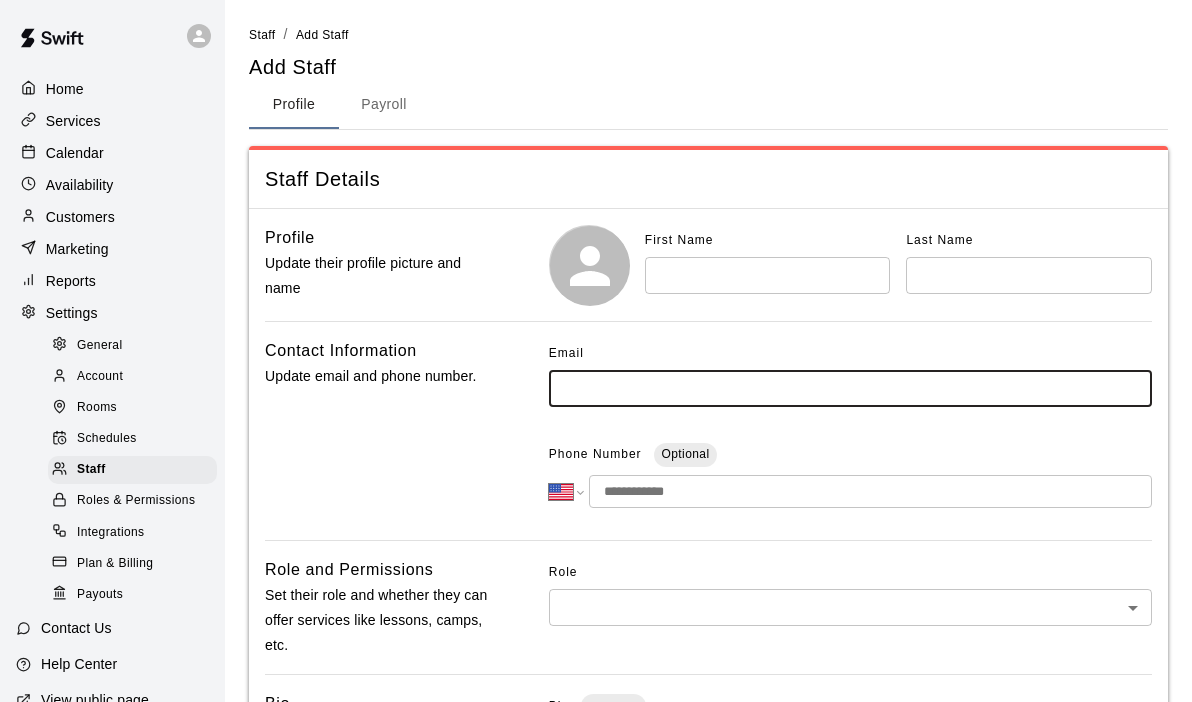 click at bounding box center (850, 388) 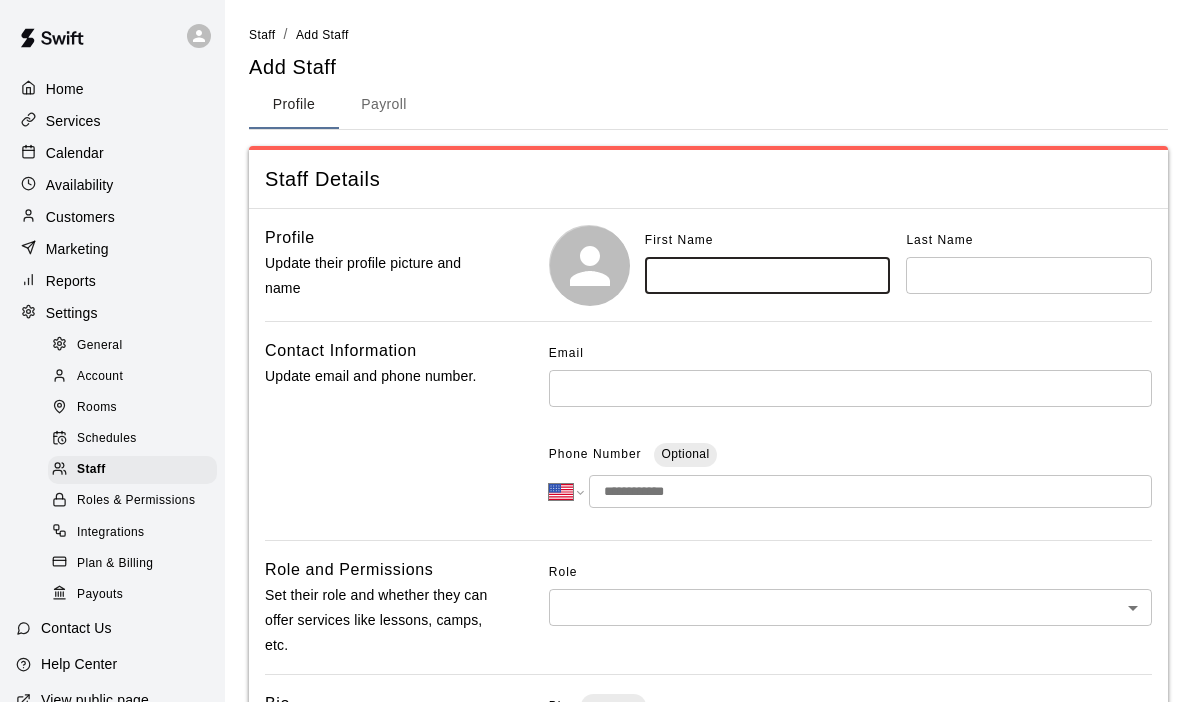 click at bounding box center [768, 275] 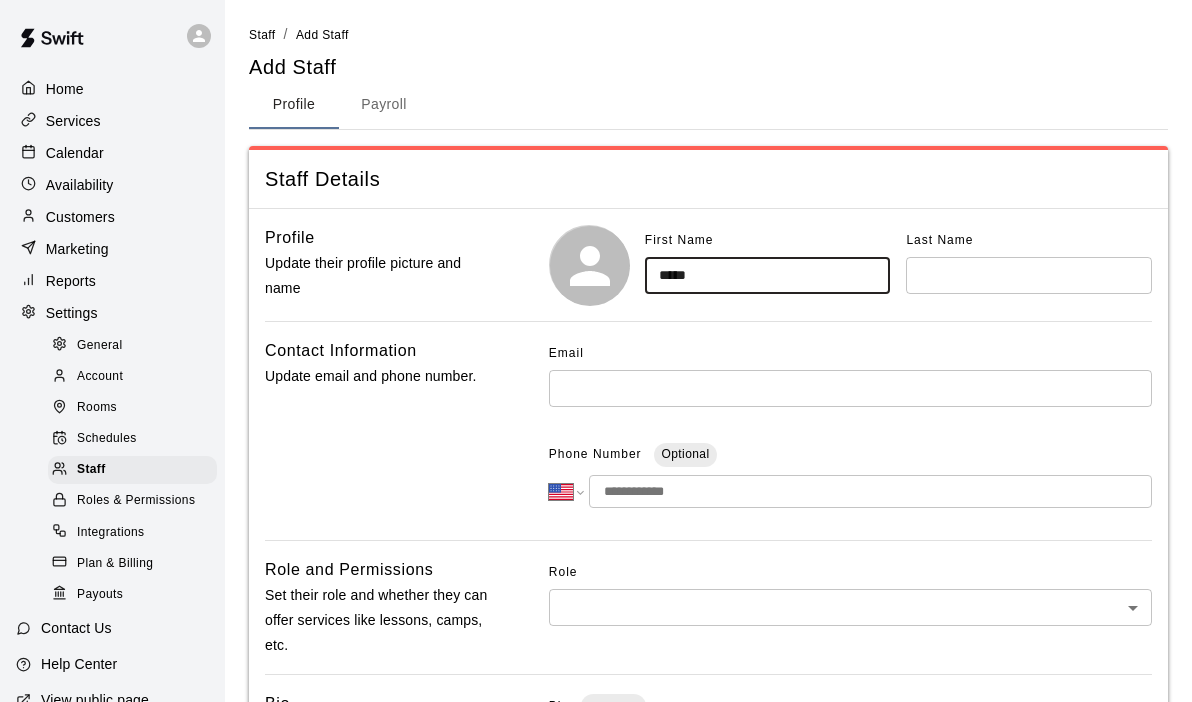 type on "*****" 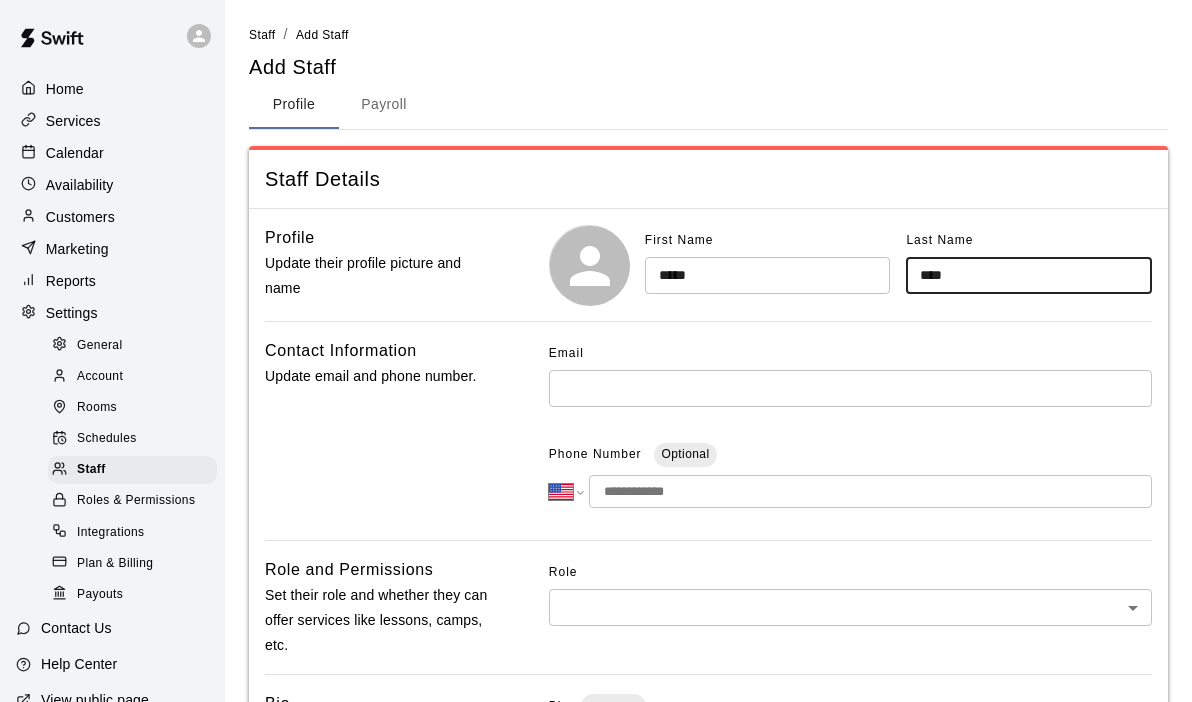type on "****" 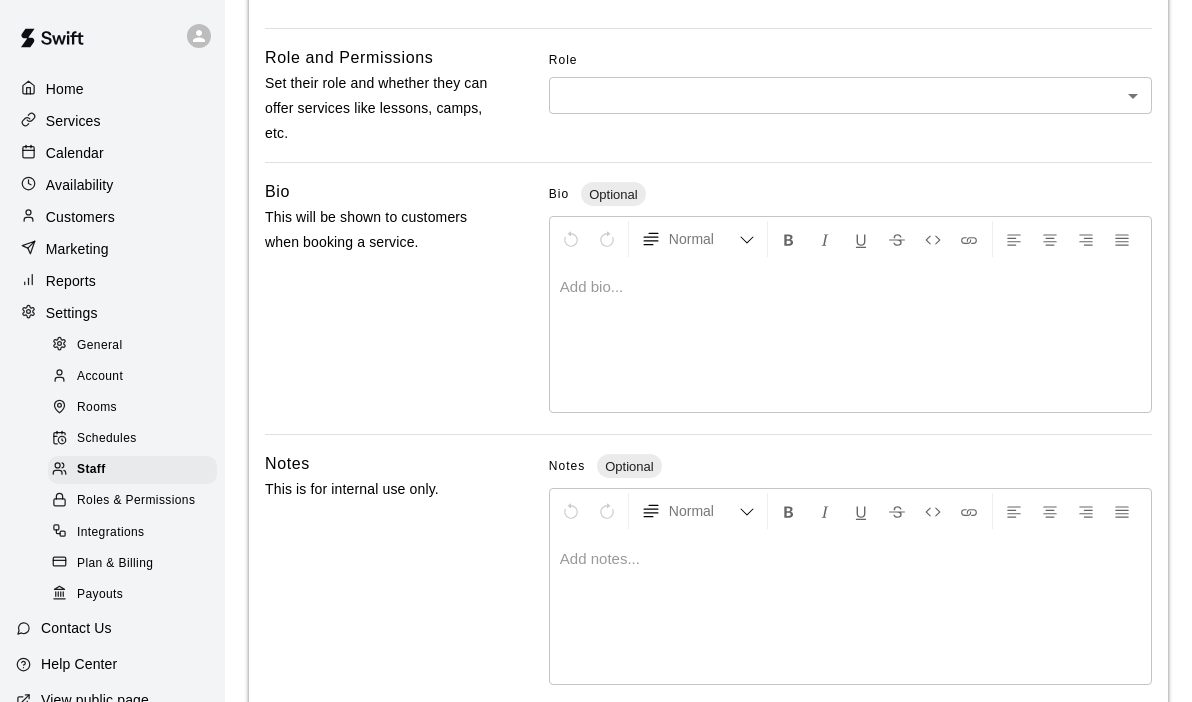 scroll, scrollTop: 484, scrollLeft: 0, axis: vertical 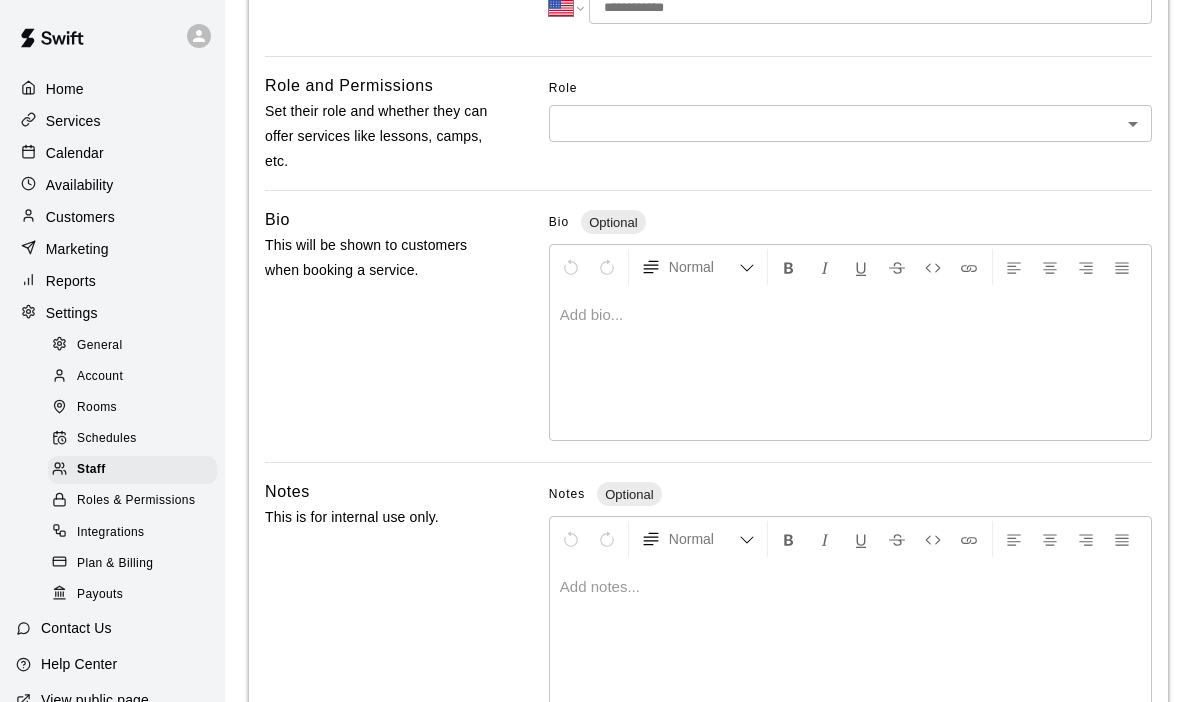 type on "**********" 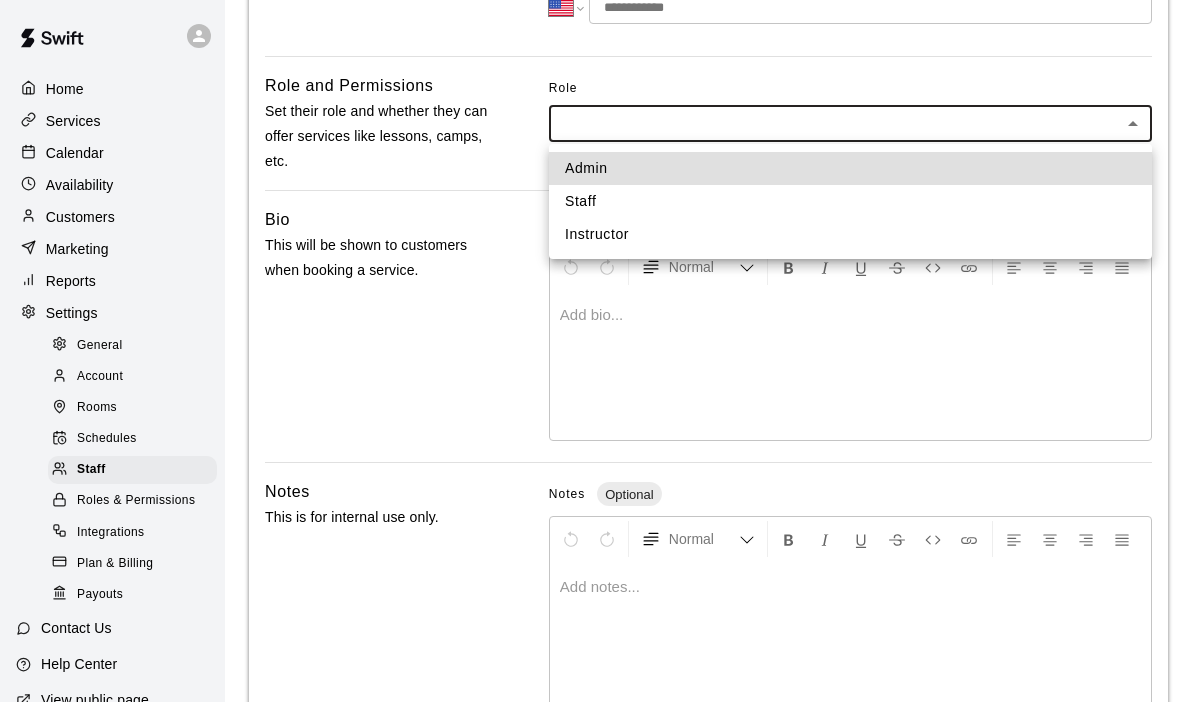 click on "Instructor" at bounding box center (850, 234) 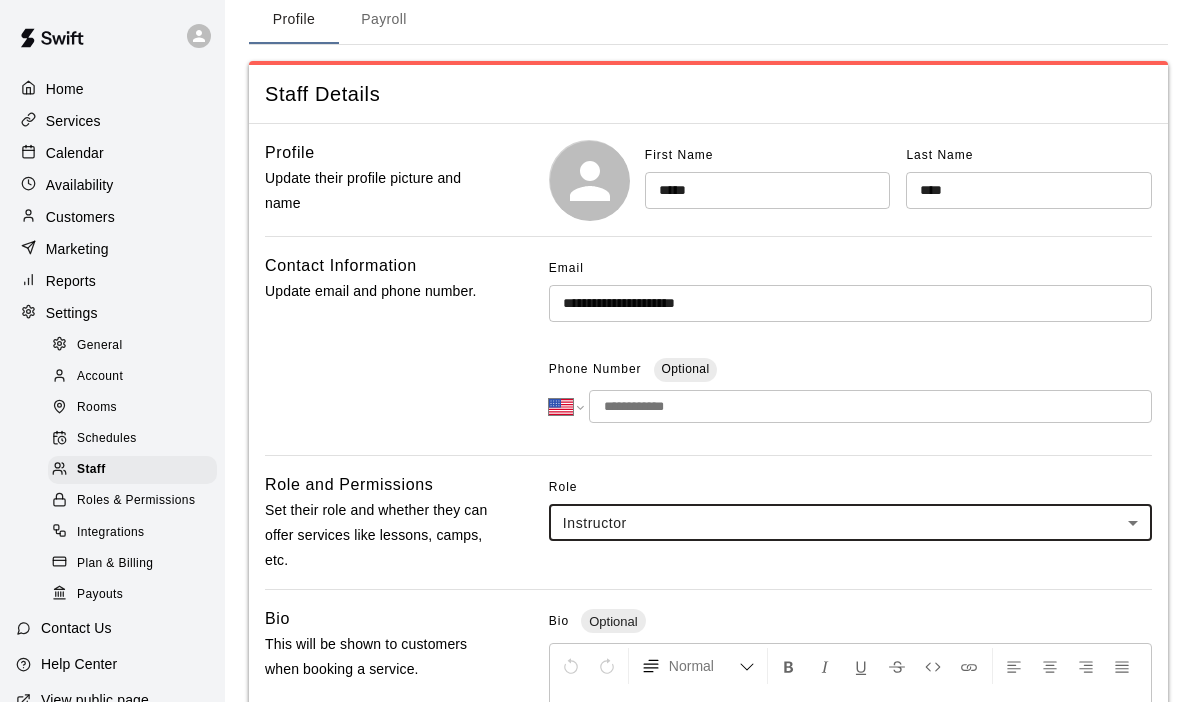 scroll, scrollTop: 610, scrollLeft: 0, axis: vertical 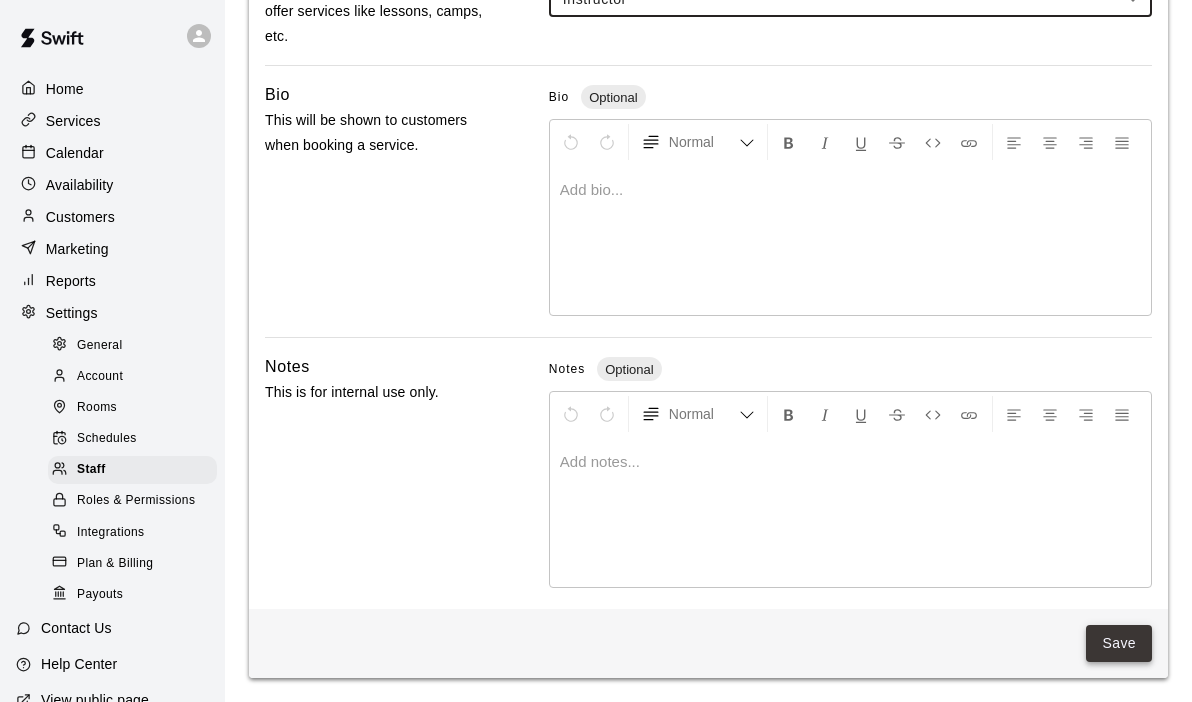 click on "Save" at bounding box center [1119, 643] 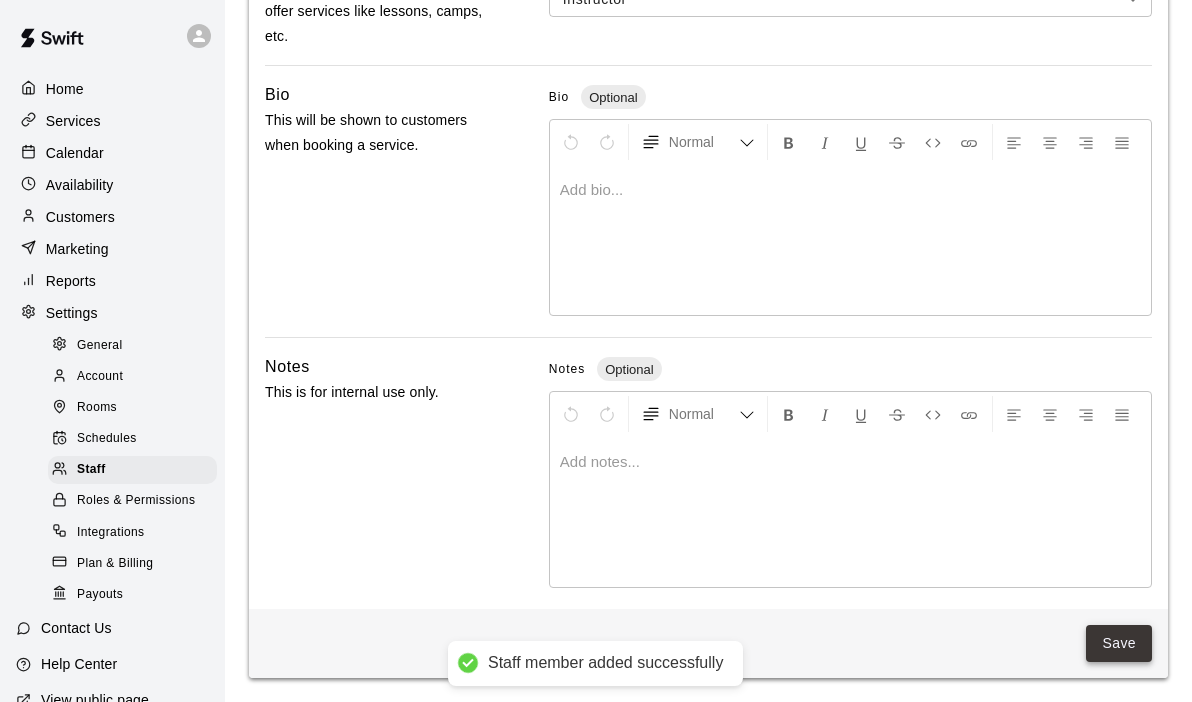 scroll, scrollTop: 0, scrollLeft: 0, axis: both 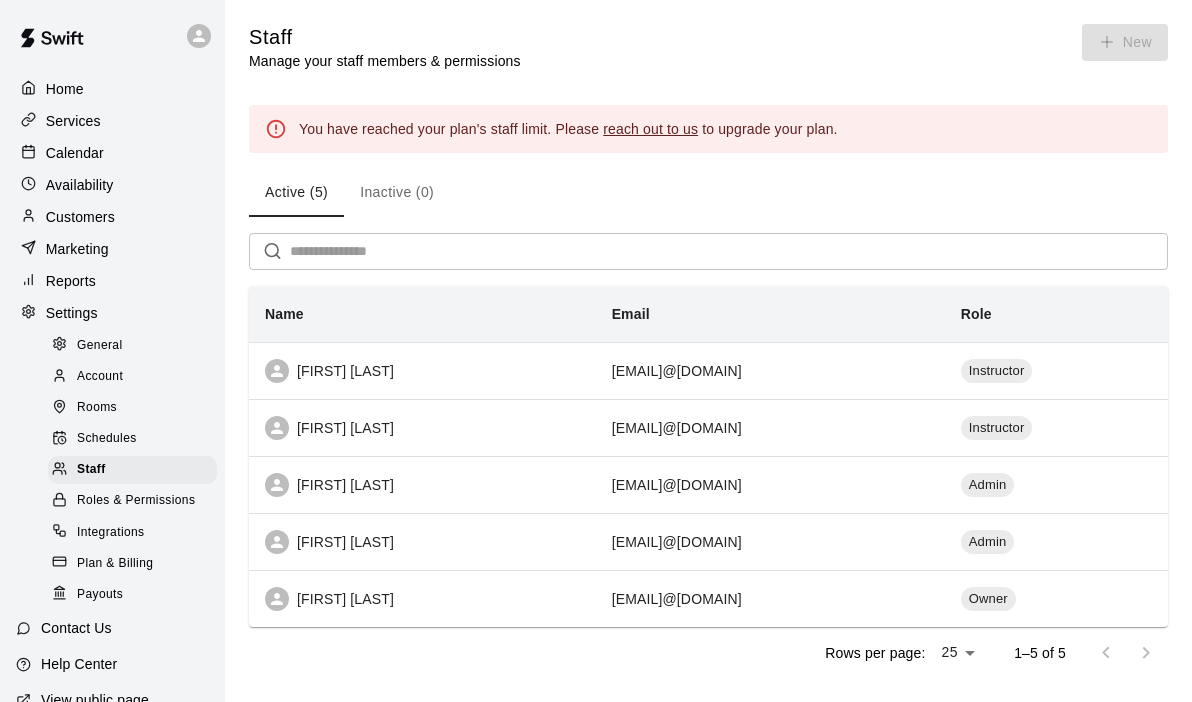 click on "Home" at bounding box center [112, 89] 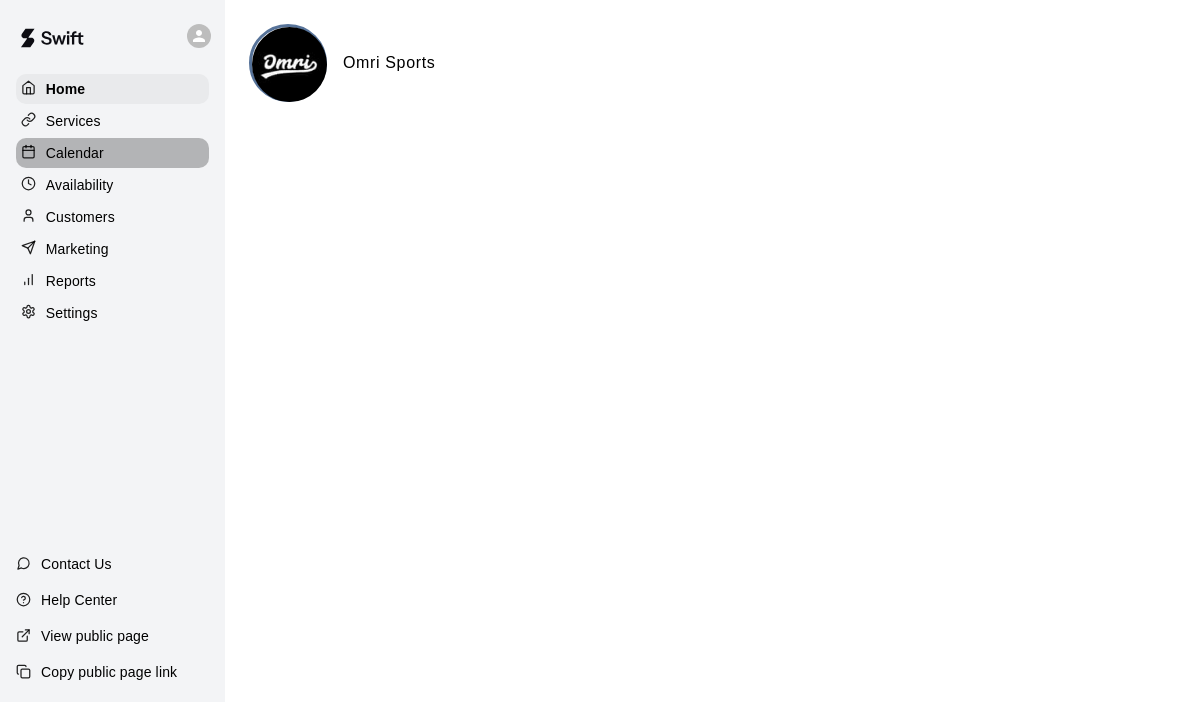 click on "Calendar" at bounding box center [112, 153] 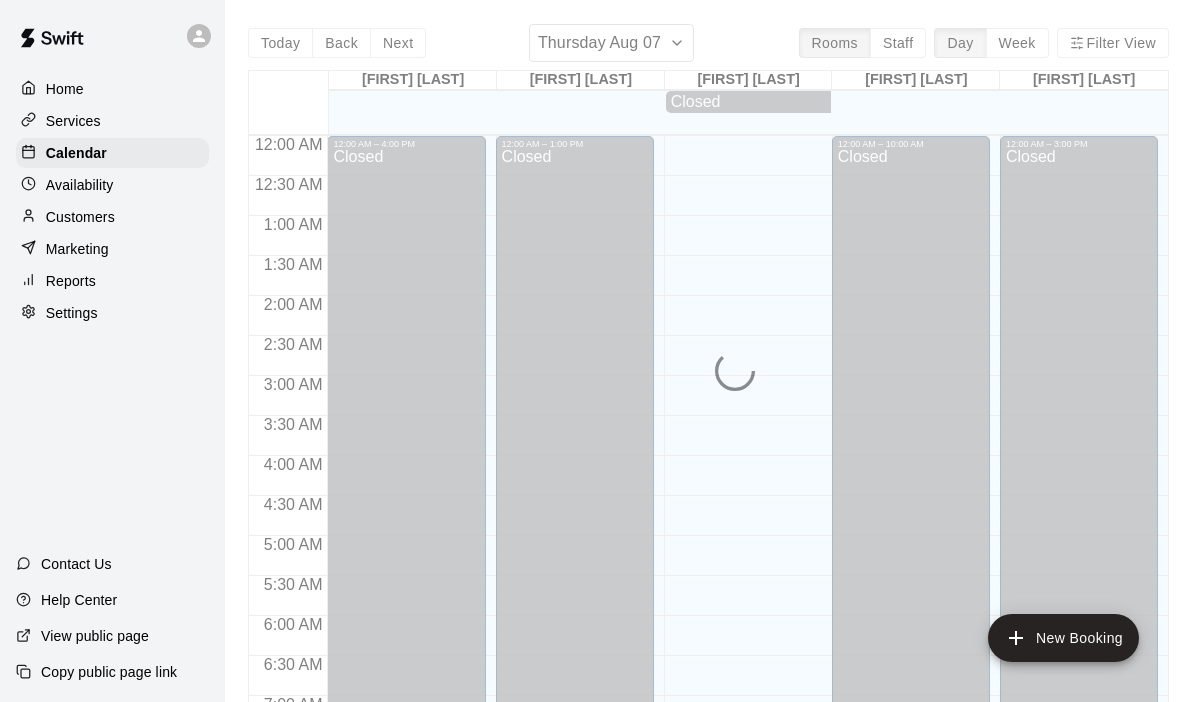 scroll, scrollTop: 964, scrollLeft: 0, axis: vertical 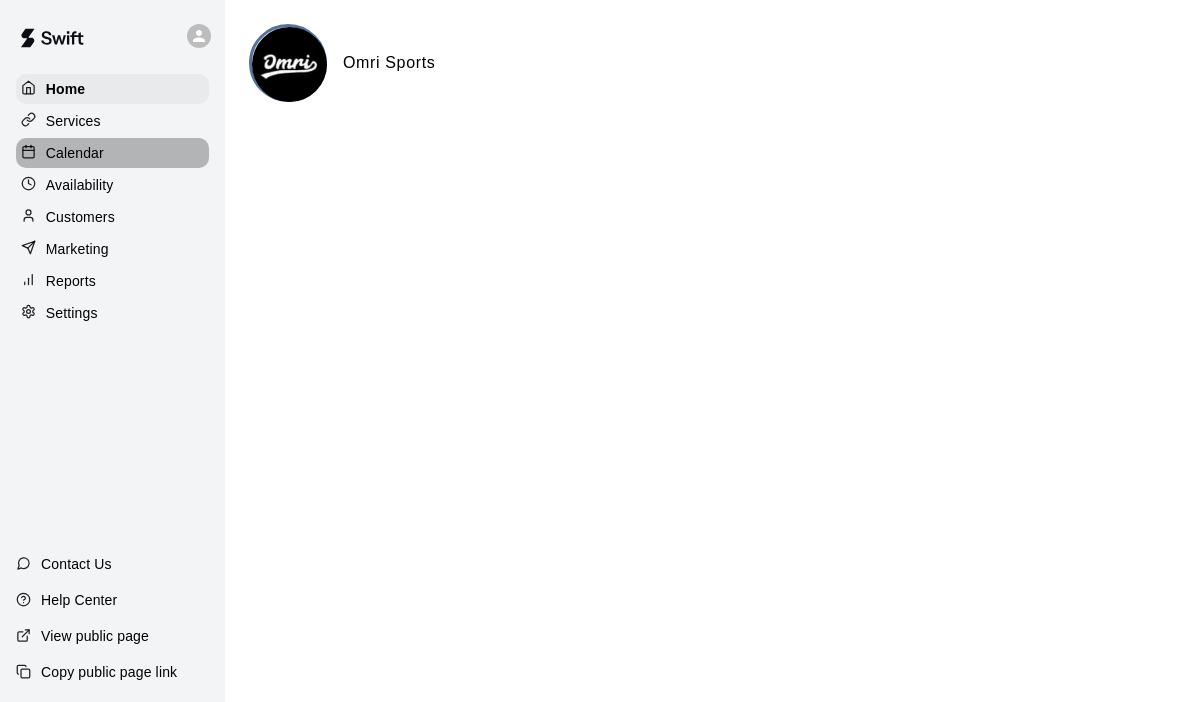click on "Calendar" at bounding box center [75, 153] 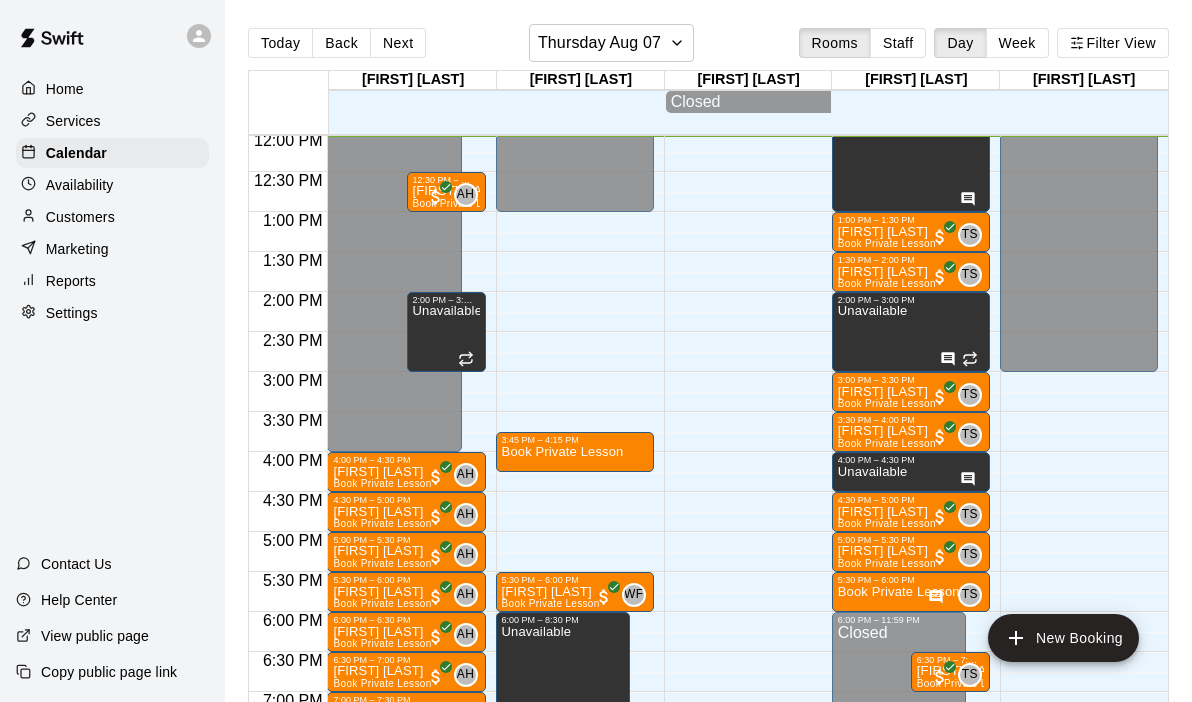 scroll, scrollTop: 1186, scrollLeft: 0, axis: vertical 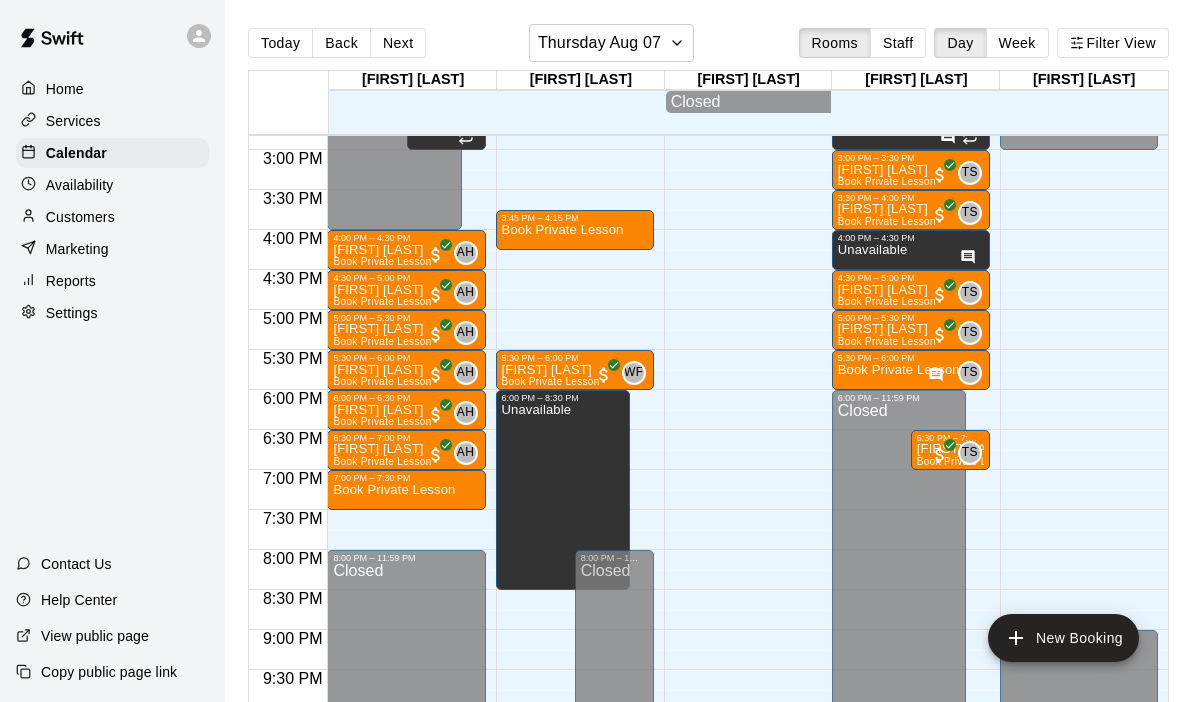 click on "12:00 AM – 4:00 PM Closed 4:00 PM – 4:30 PM [FIRST] [LAST] Book Private Lesson AH 0 12:30 PM – 1:00 PM [FIRST] [LAST] Book Private Lesson AH 0 2:00 PM – 3:00 PM Unavailable 4:30 PM – 5:00 PM [FIRST] [LAST] Book Private Lesson AH 0 5:00 PM – 5:30 PM [FIRST] [LAST] Book Private Lesson AH 0 5:30 PM – 6:00 PM [FIRST] [LAST] Book Private Lesson AH 0 6:00 PM – 6:30 PM [FIRST] [LAST] Book Private Lesson AH 0 6:30 PM – 7:00 PM [FIRST] [LAST] Book Private Lesson AH 0 7:00 PM – 7:30 PM Book Private Lesson 8:00 PM – 11:59 PM Closed" at bounding box center [406, -90] 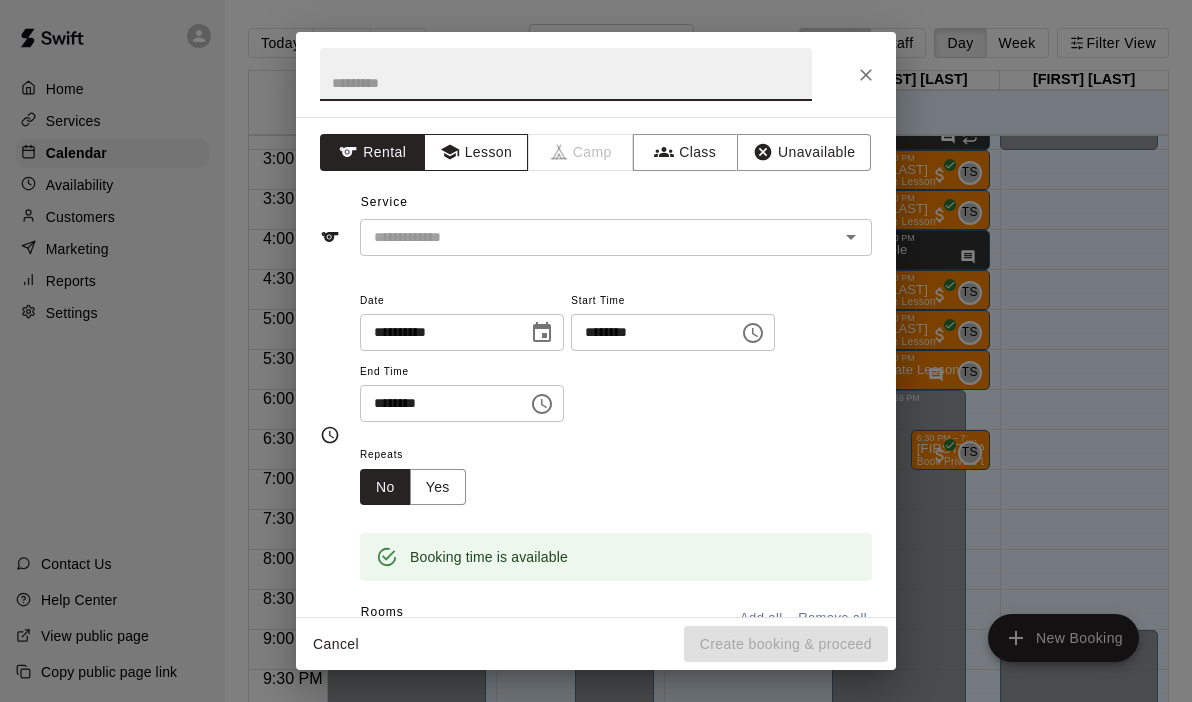 click on "Lesson" at bounding box center (476, 152) 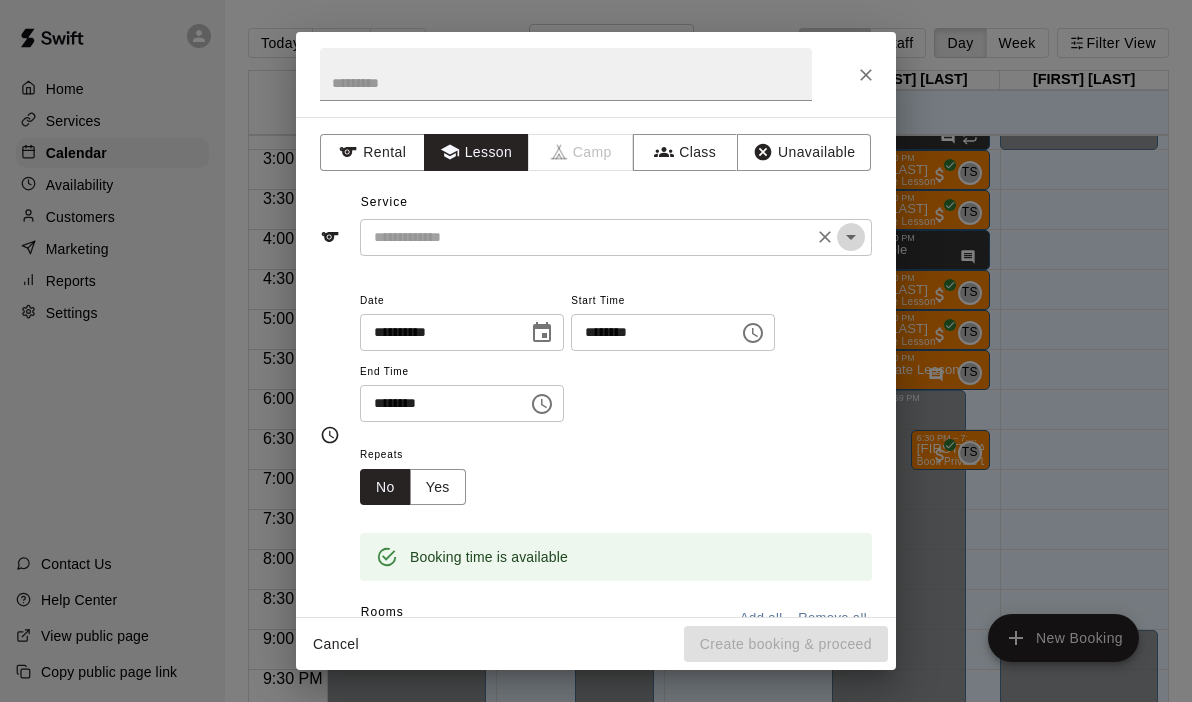 click 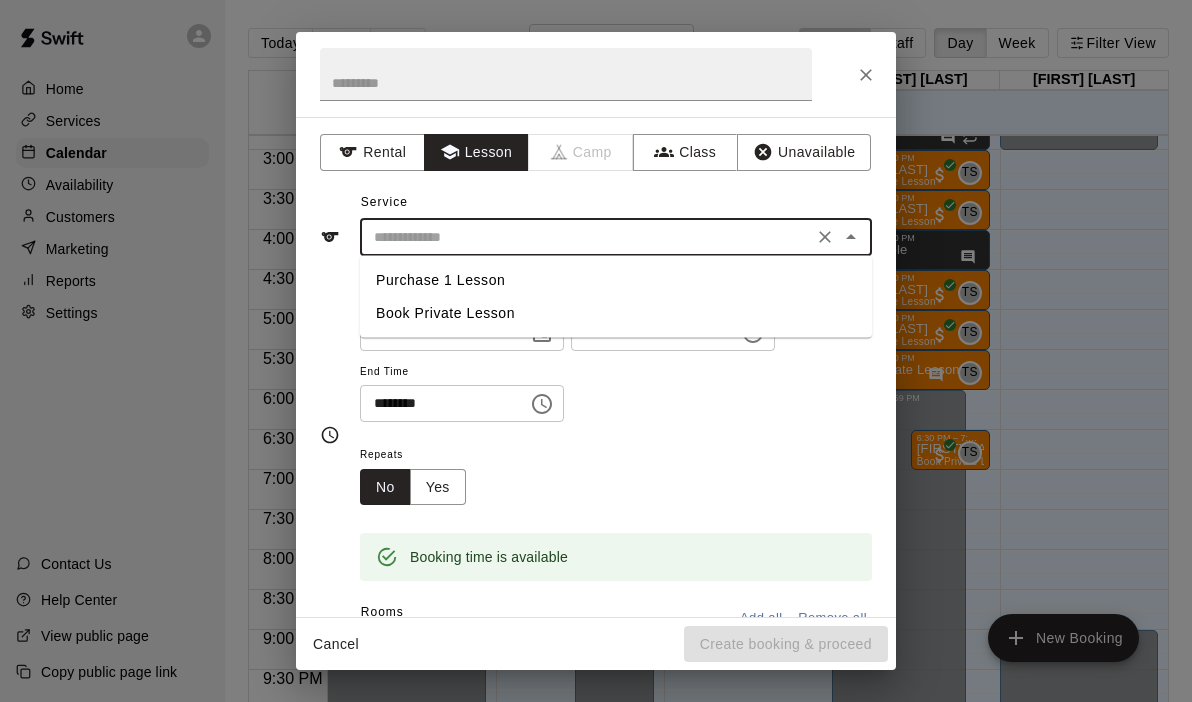 click on "Book Private Lesson" at bounding box center [616, 313] 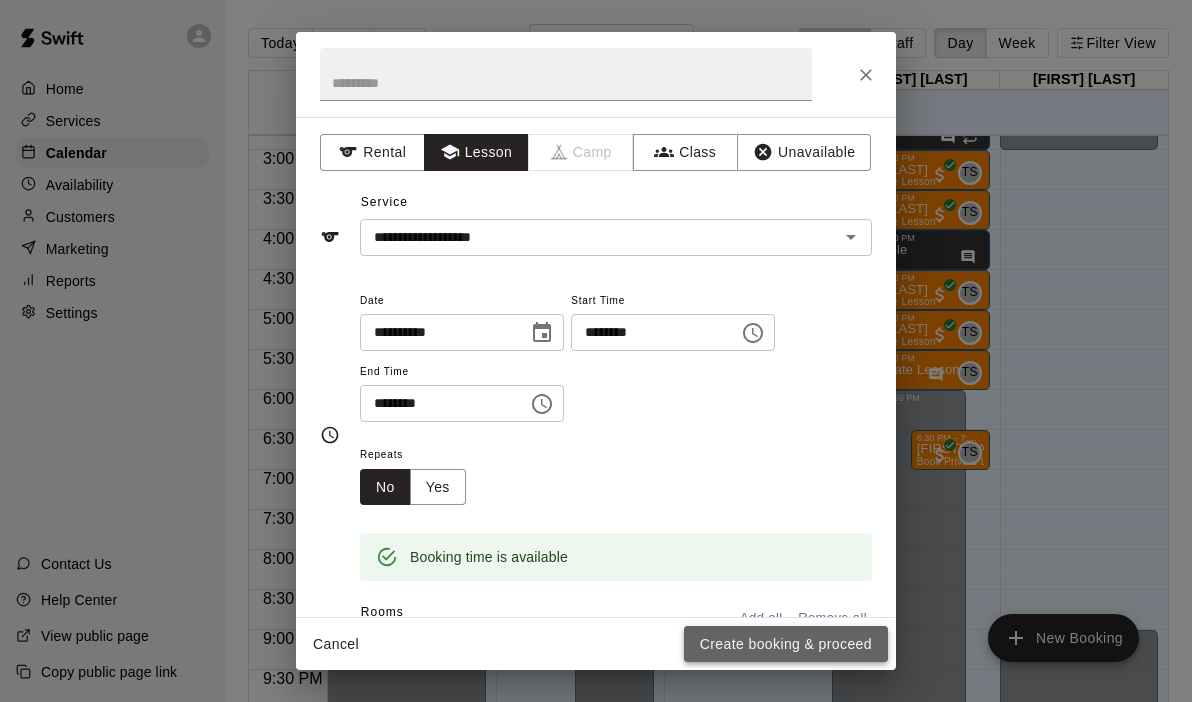 click on "Create booking & proceed" at bounding box center (786, 644) 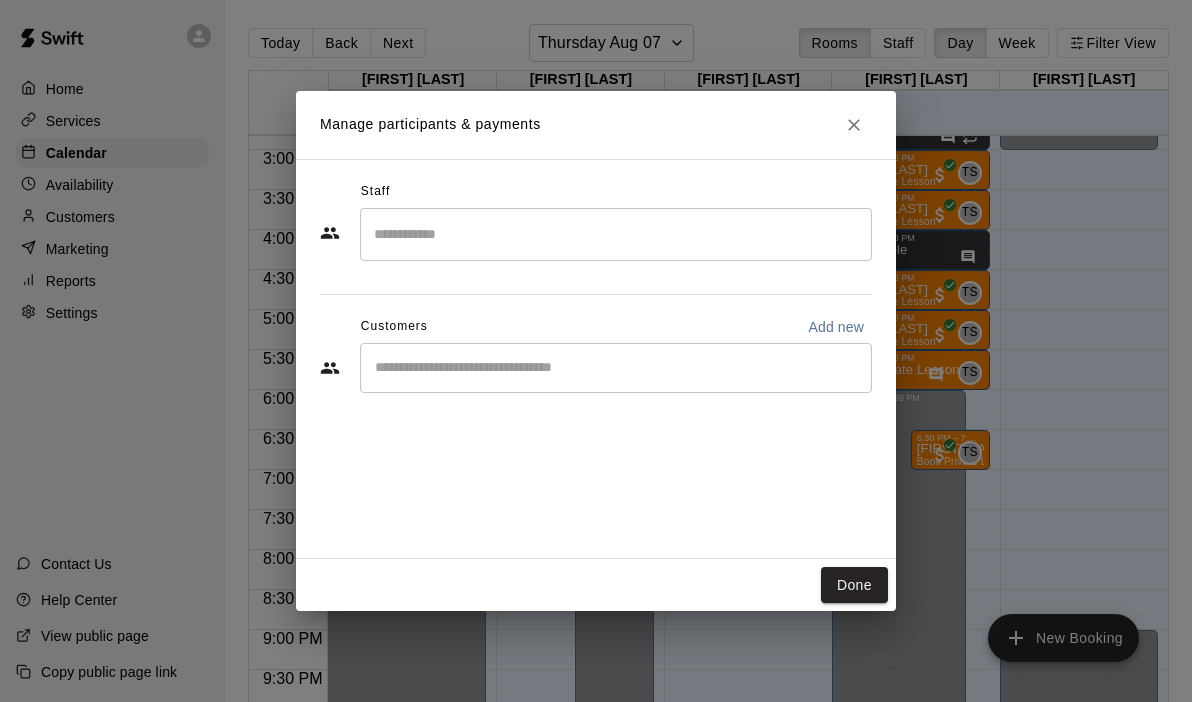 click at bounding box center (616, 234) 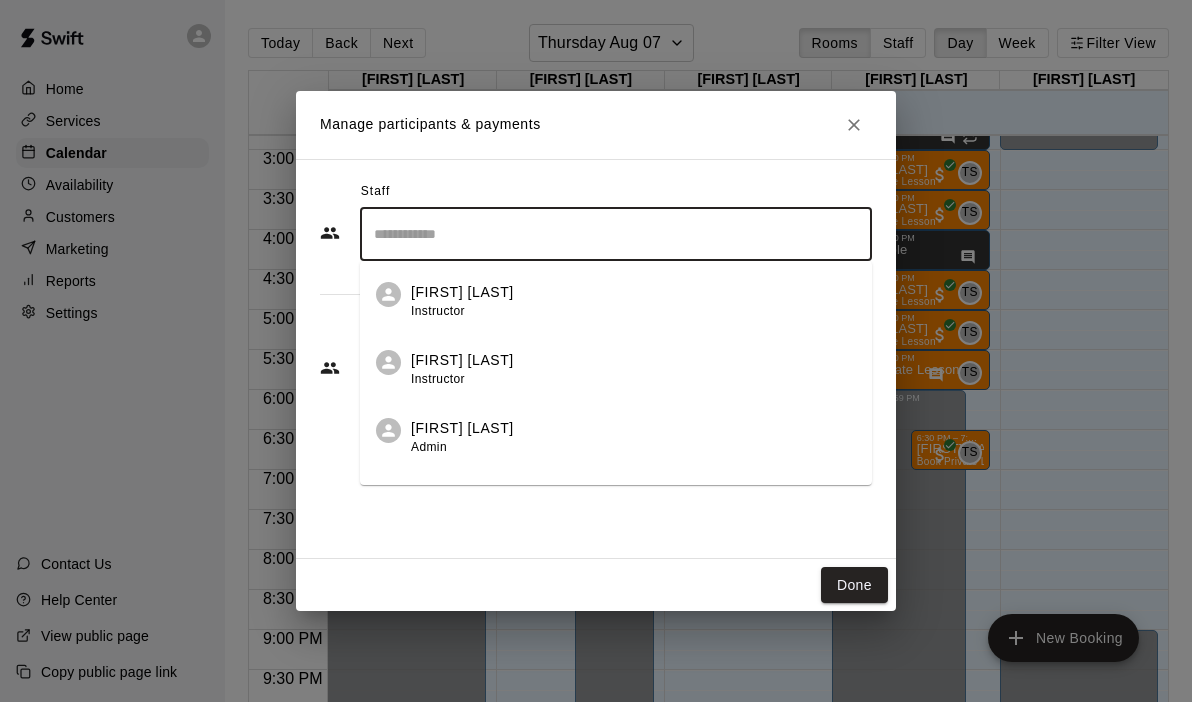 scroll, scrollTop: 115, scrollLeft: 0, axis: vertical 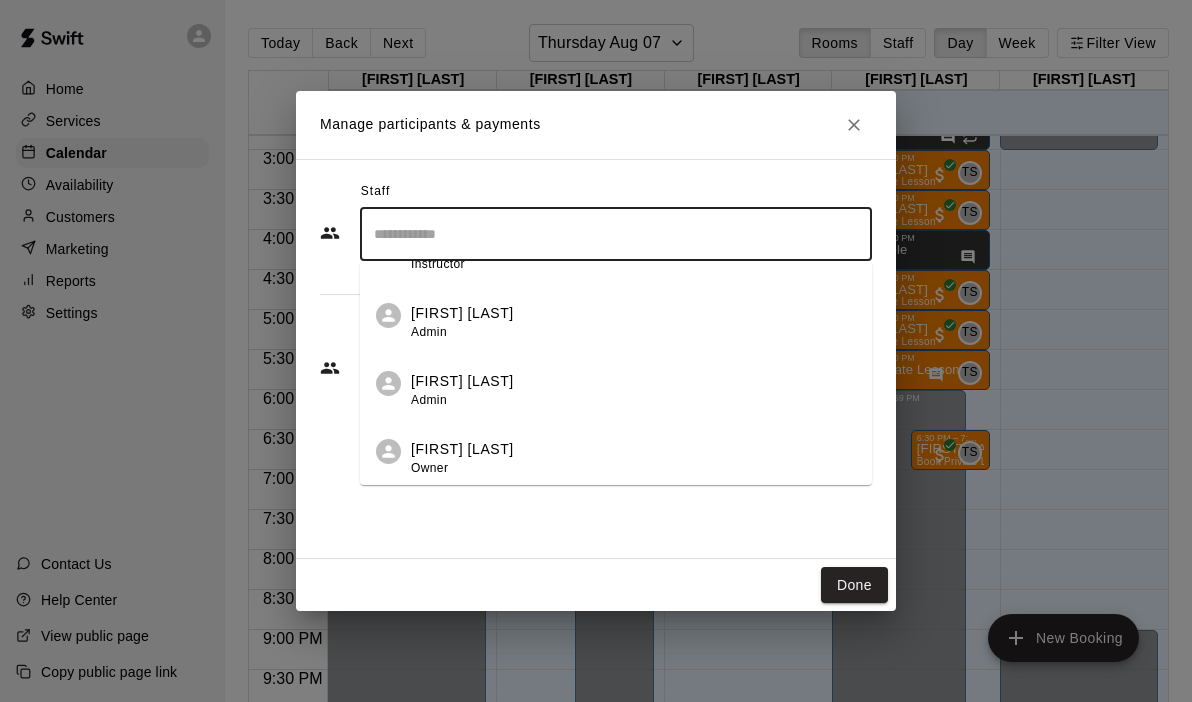 click on "[FIRST] [LAST]" at bounding box center (462, 449) 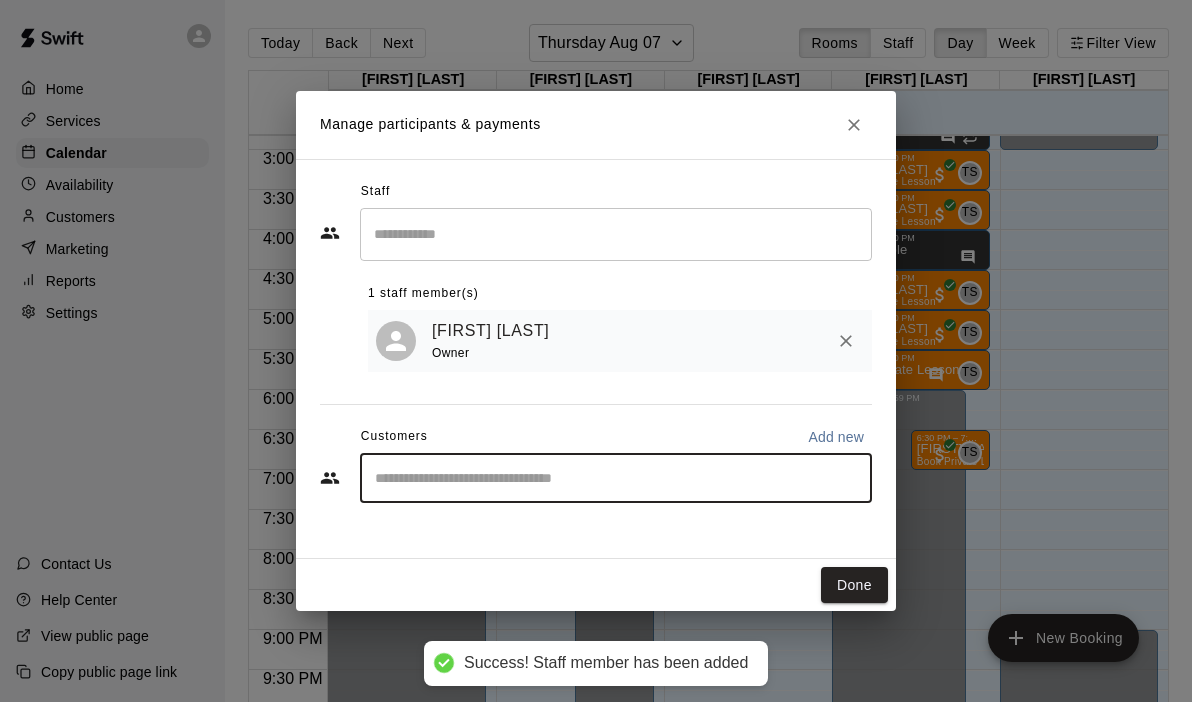click at bounding box center (616, 478) 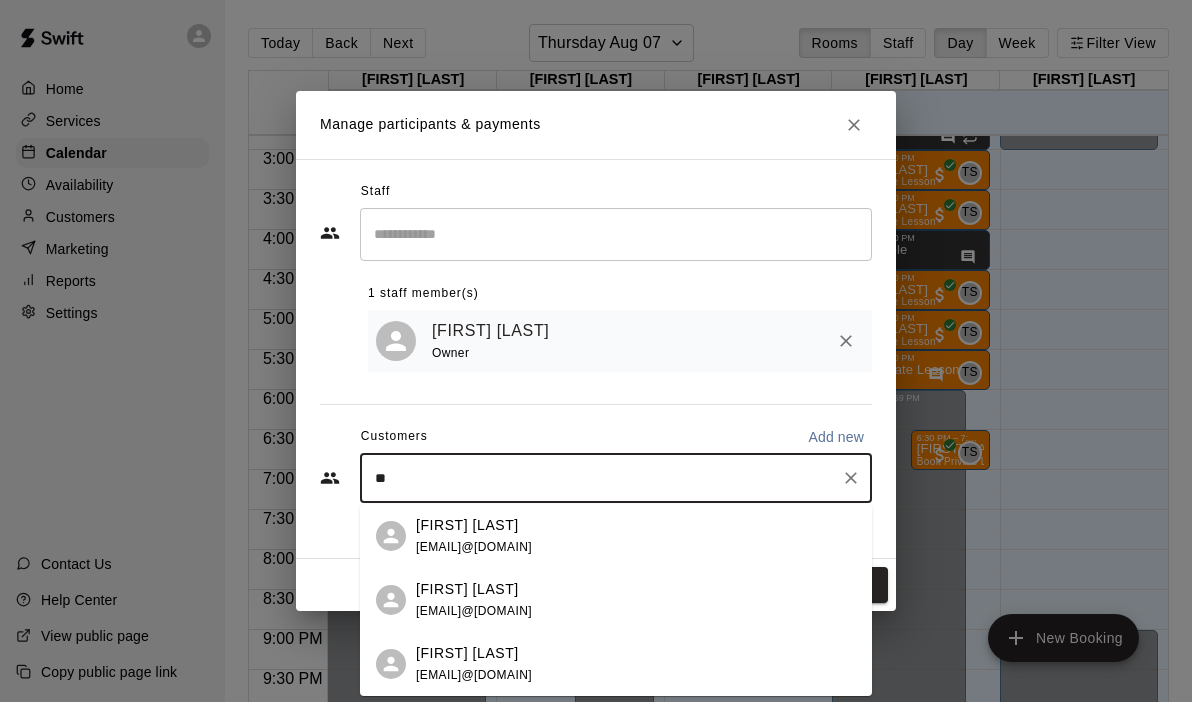 type on "*" 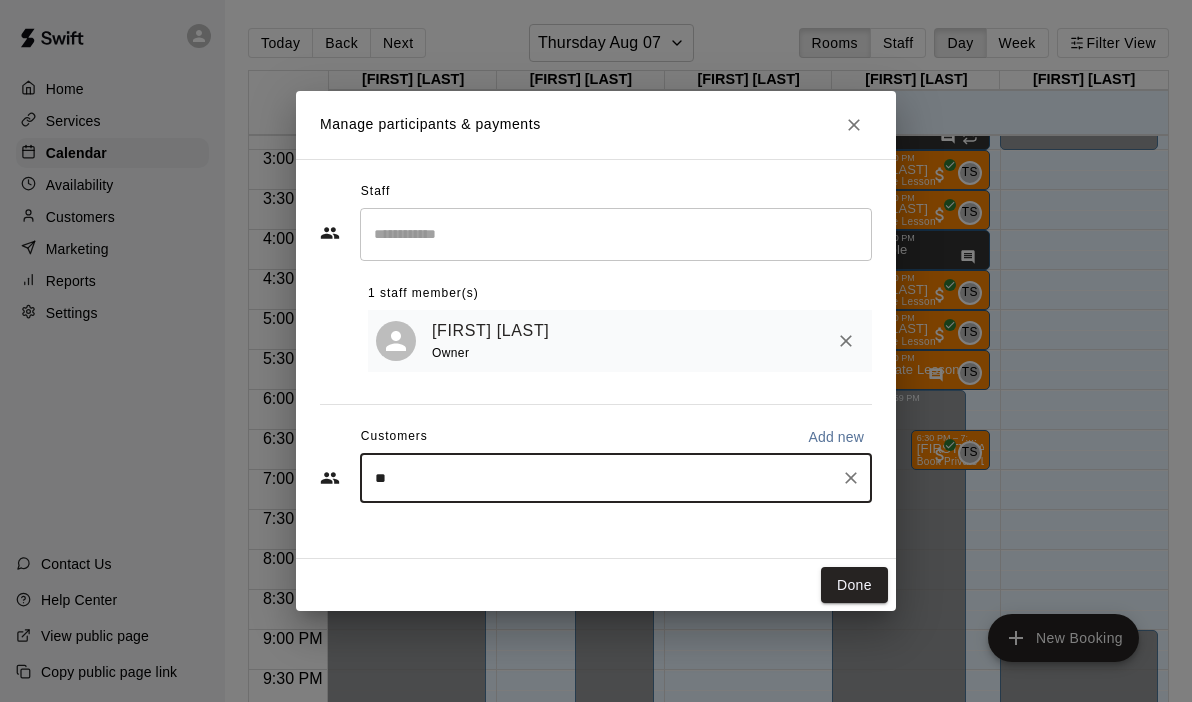 type on "*" 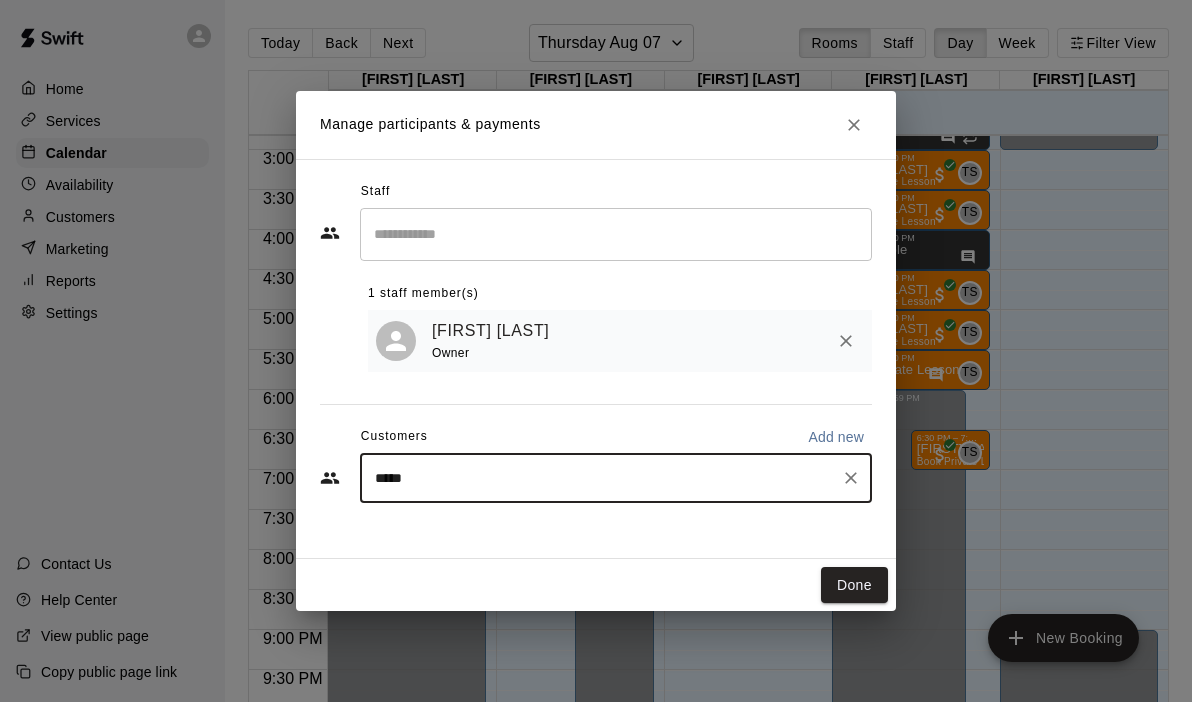 type on "******" 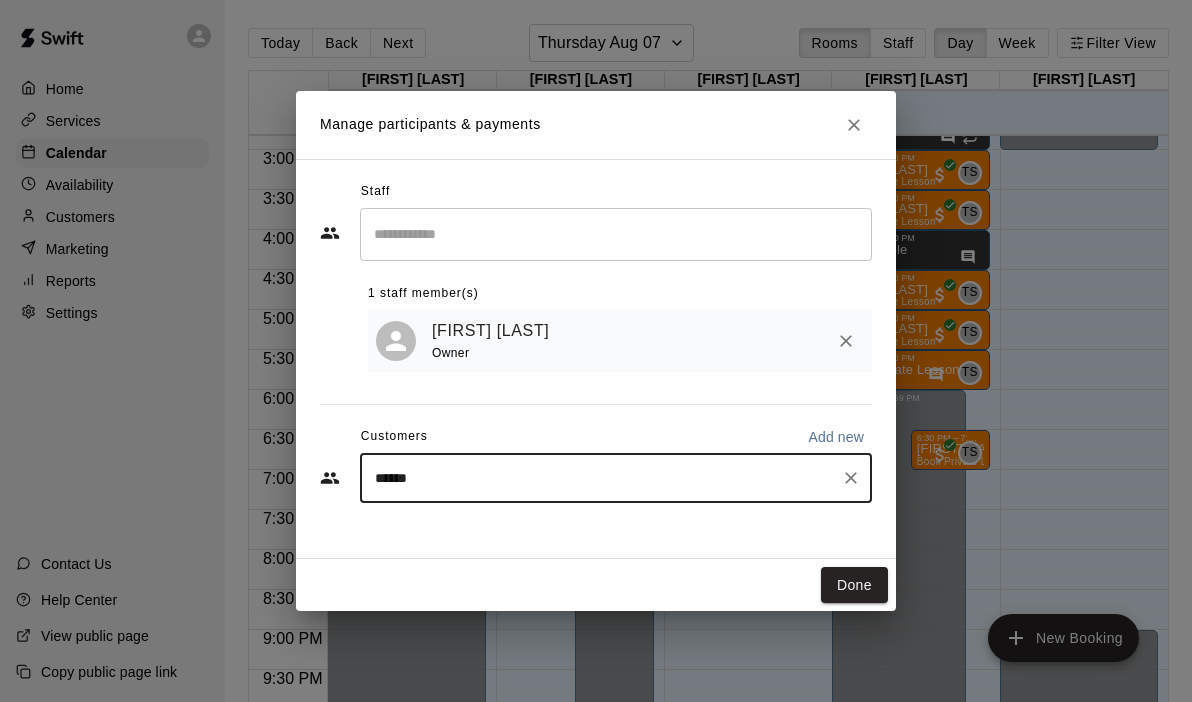 drag, startPoint x: 561, startPoint y: 486, endPoint x: 313, endPoint y: 481, distance: 248.0504 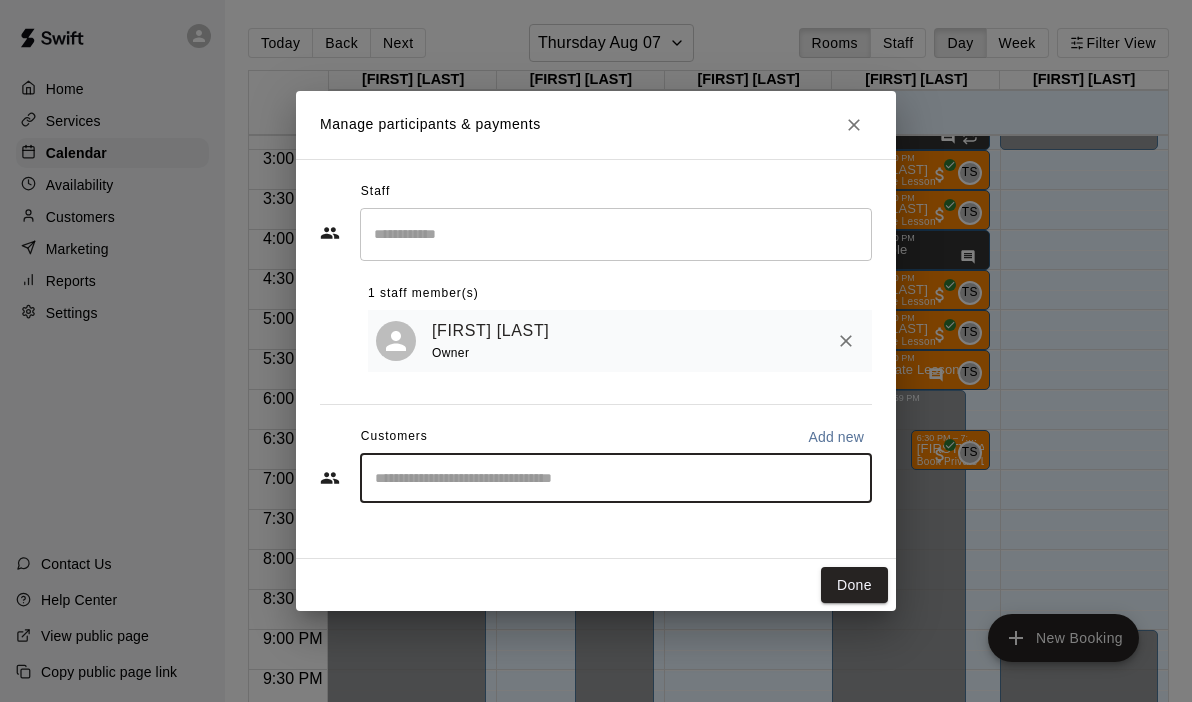 click on "​" at bounding box center [616, 478] 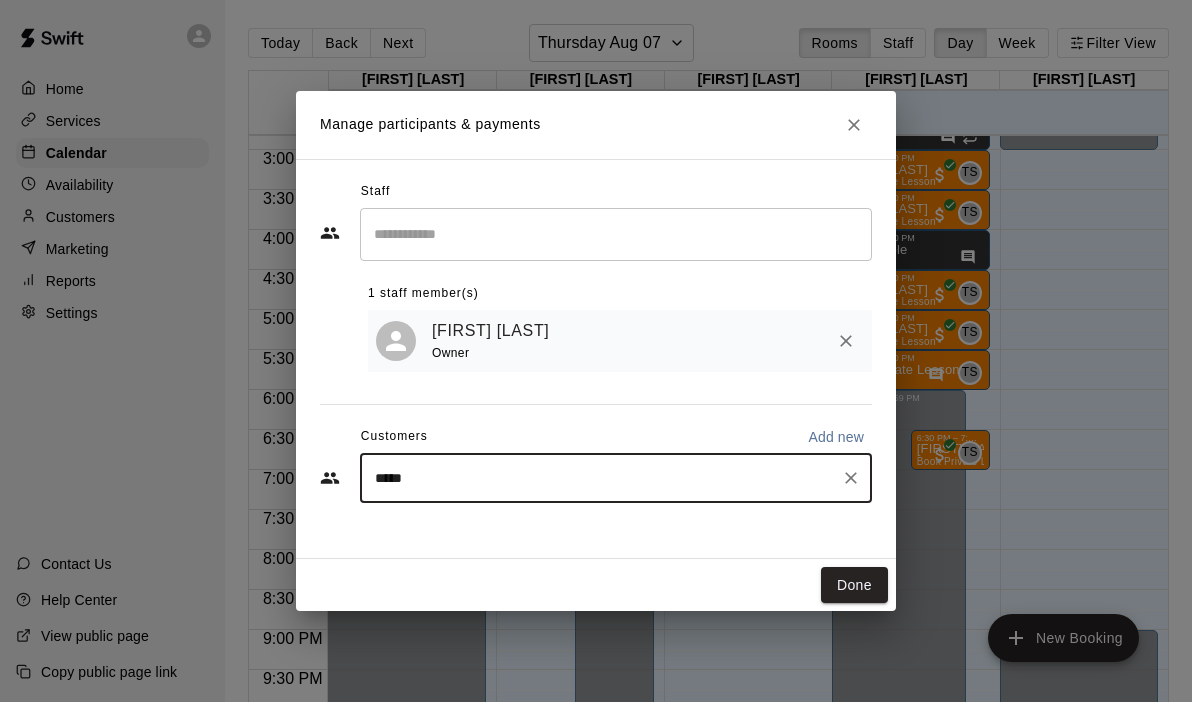 type on "******" 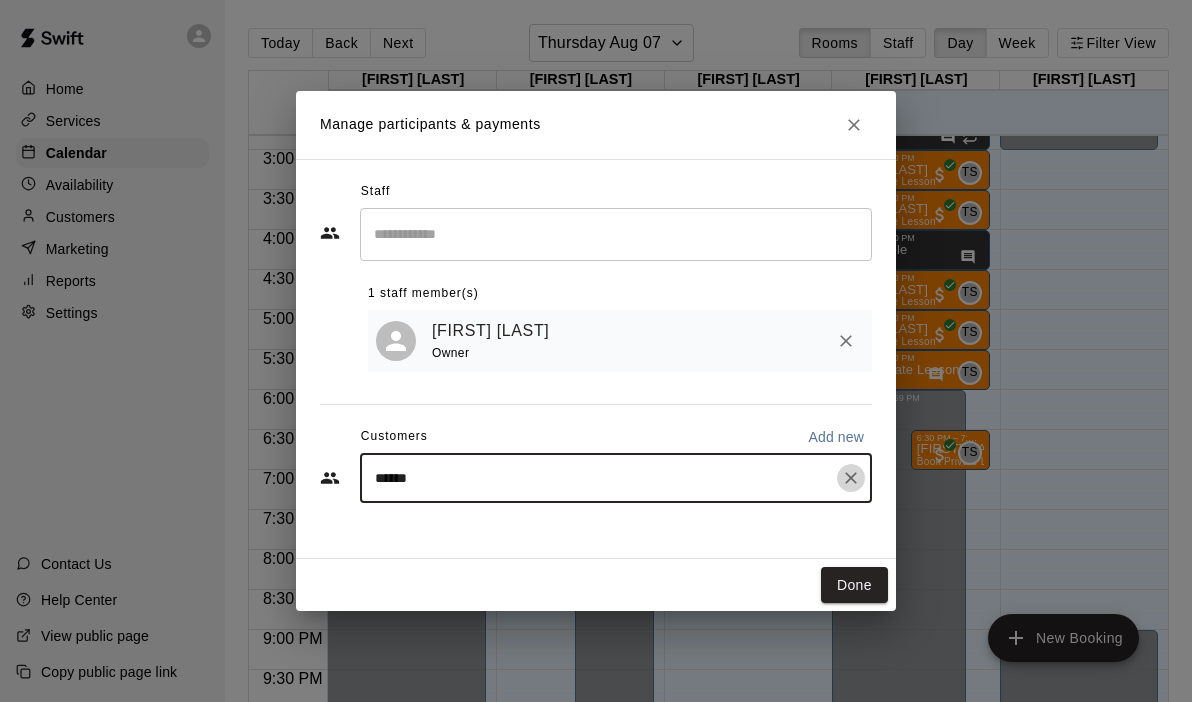 click 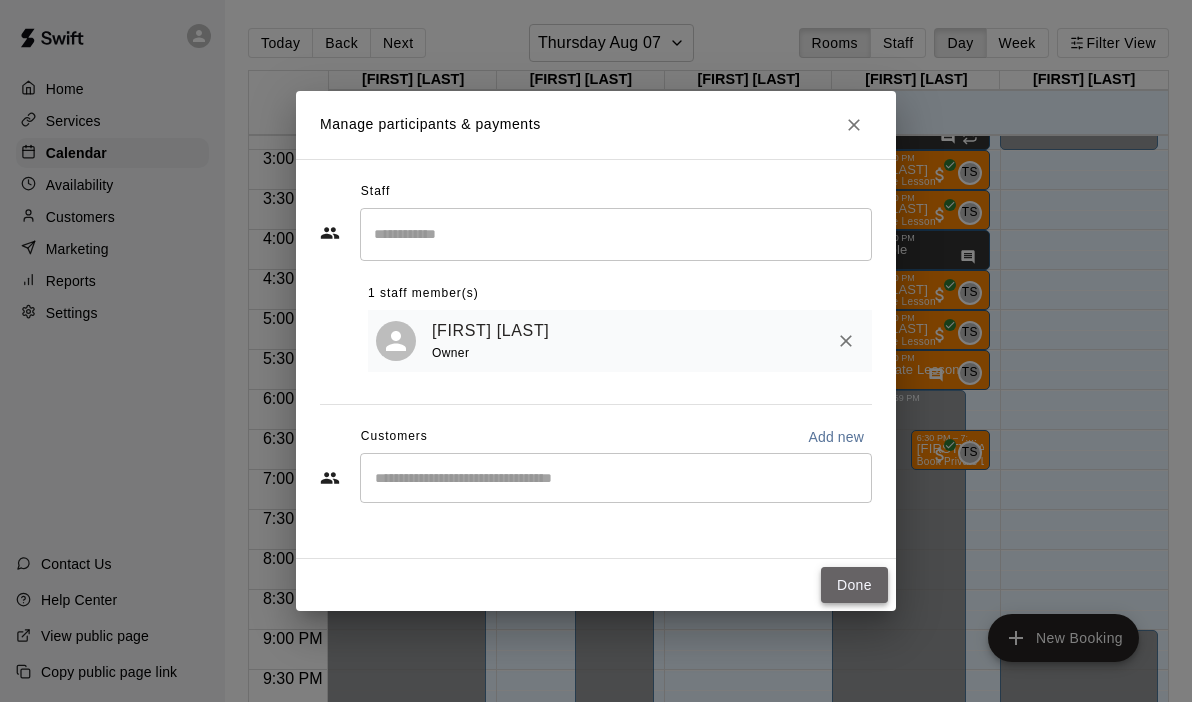 click on "Done" at bounding box center (854, 585) 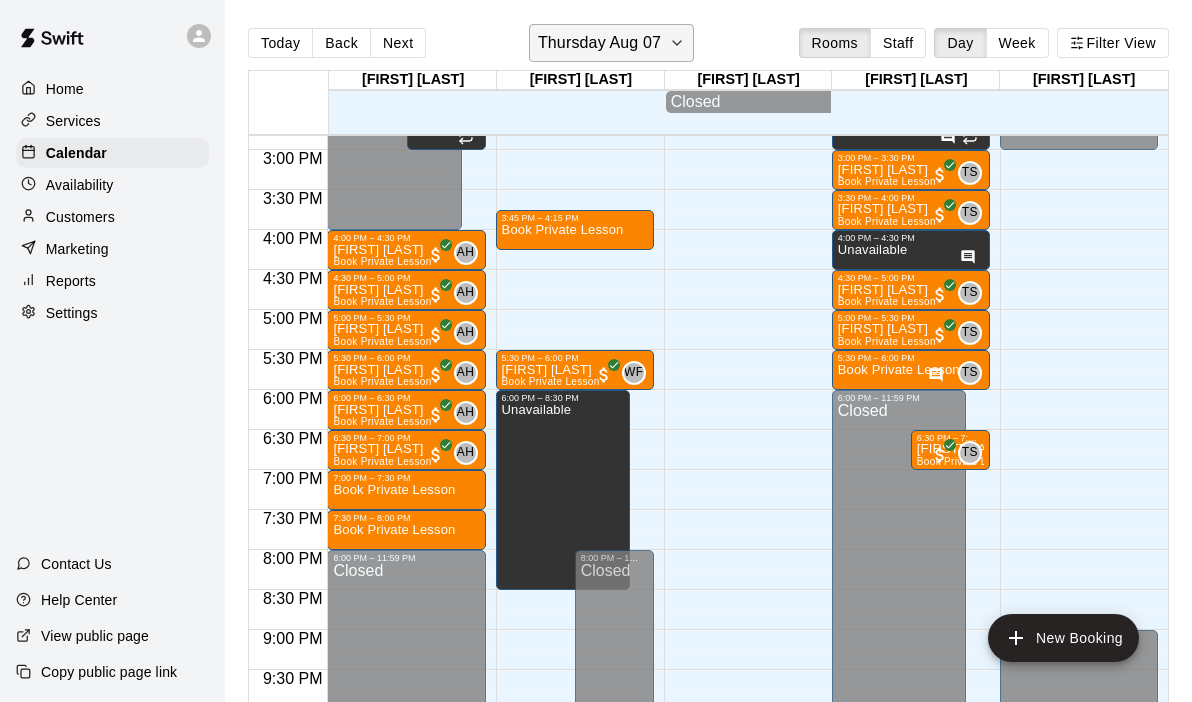 click 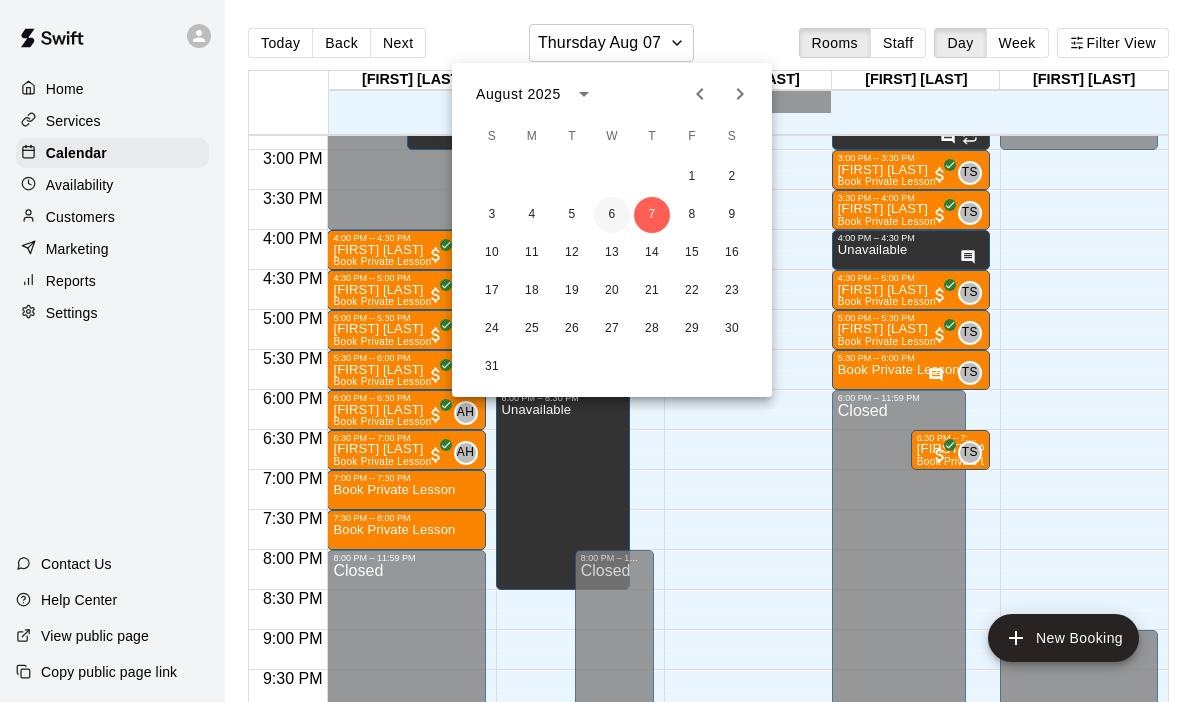 click on "6" at bounding box center [612, 215] 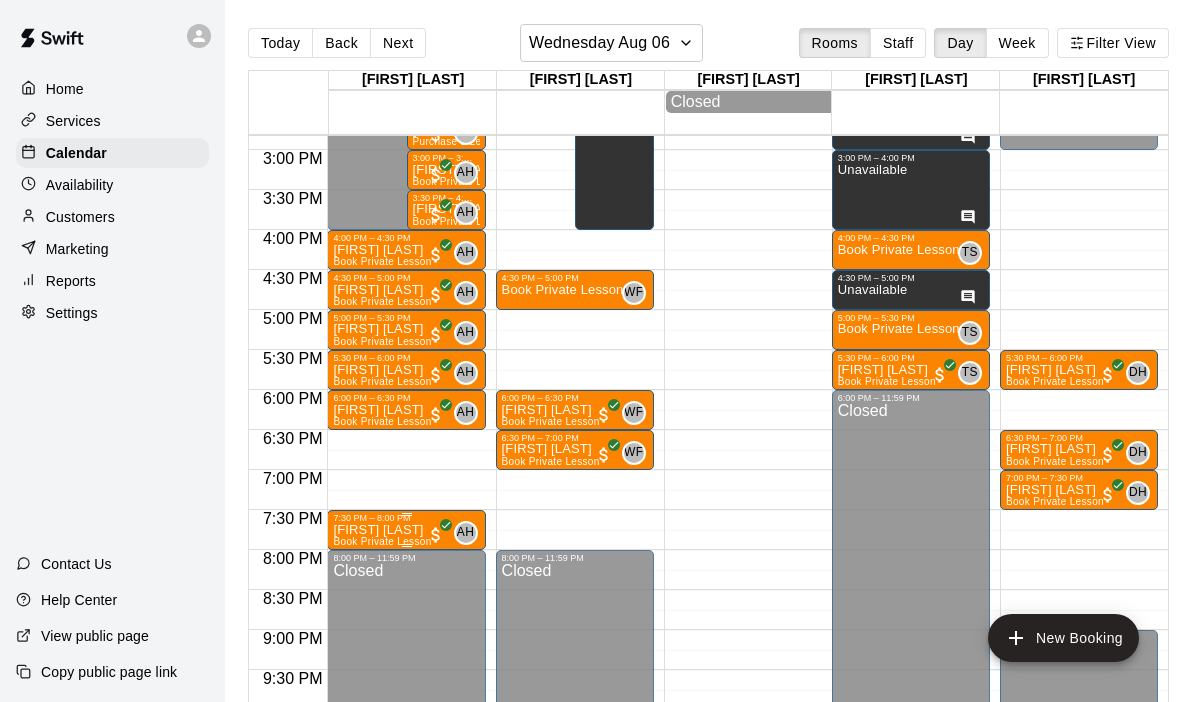 click on "[FIRST] [LAST] Book Private Lesson" at bounding box center [382, 874] 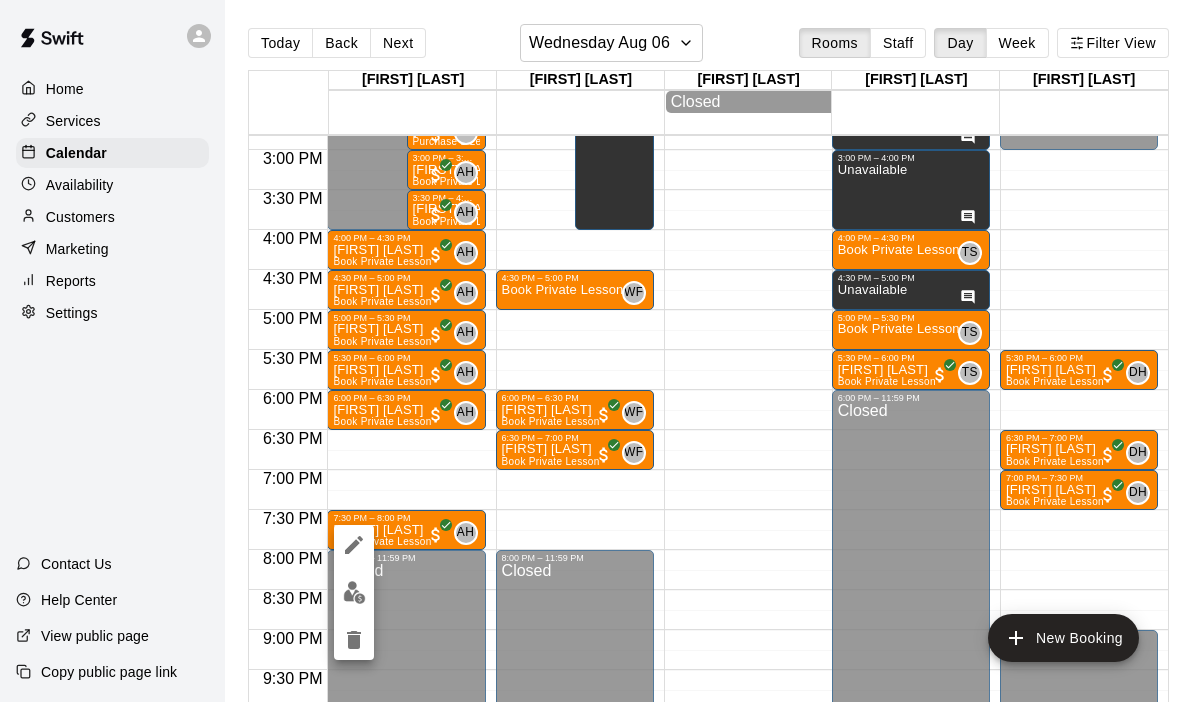 click at bounding box center [596, 351] 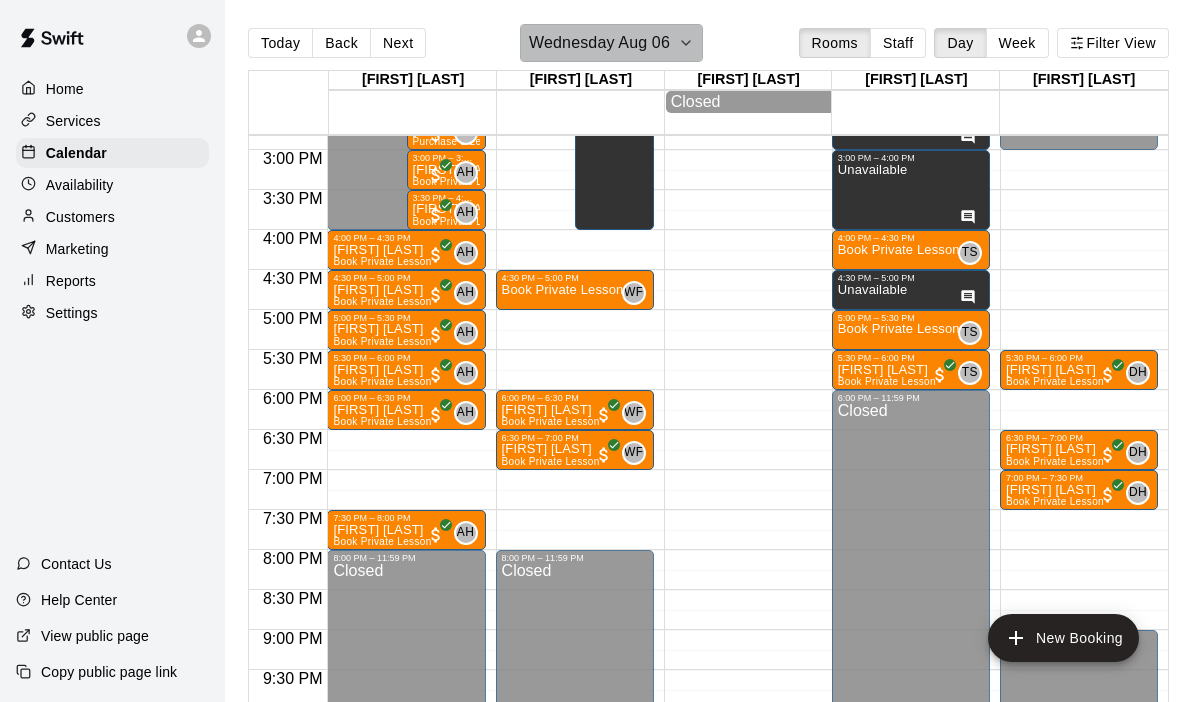 click 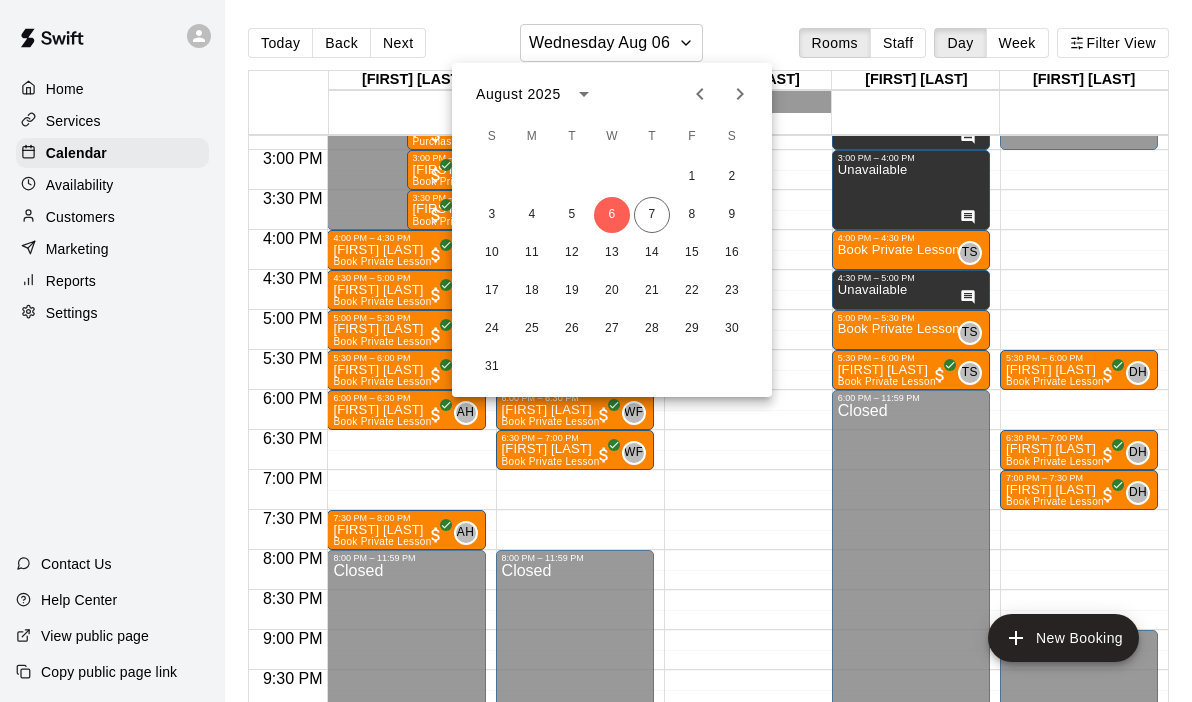 click 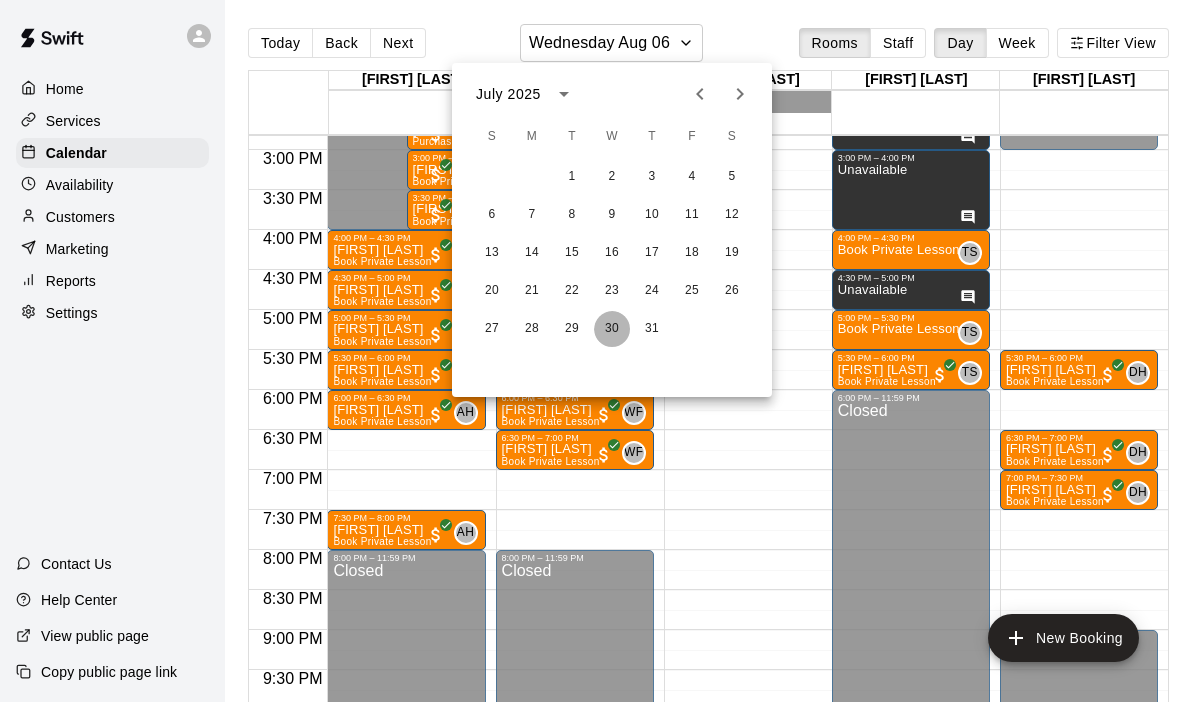 click on "30" at bounding box center [612, 329] 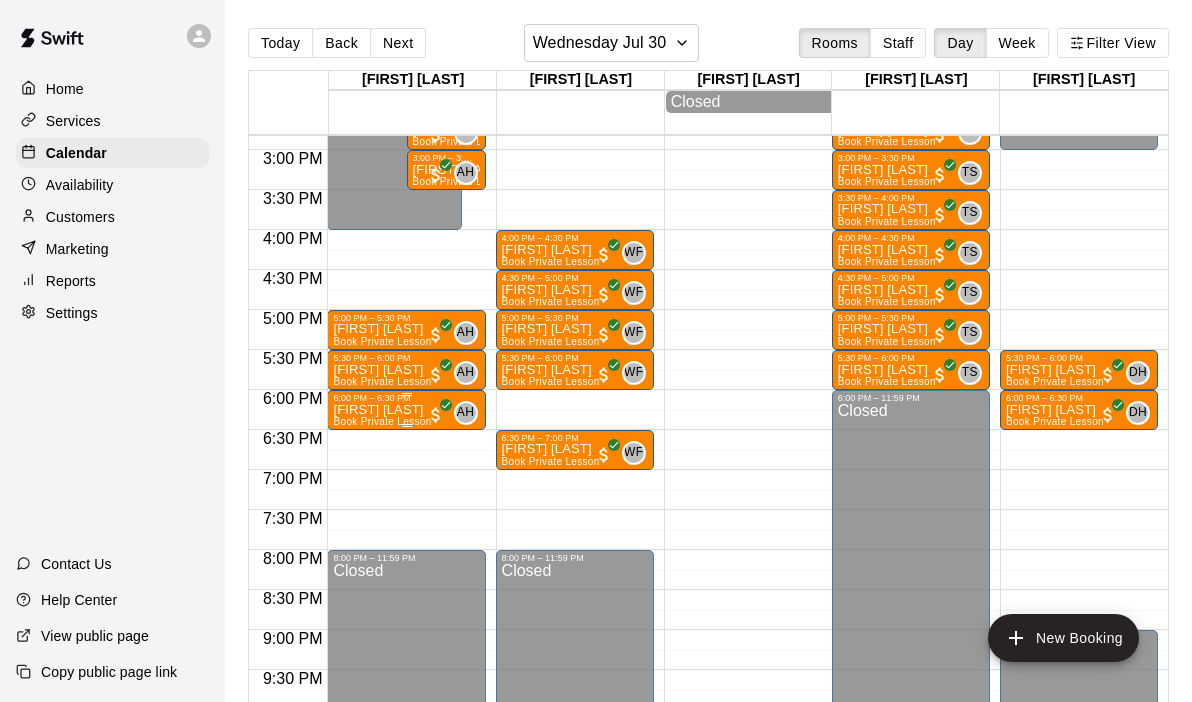 click on "[FIRST] [LAST] Book Private Lesson" at bounding box center (382, 754) 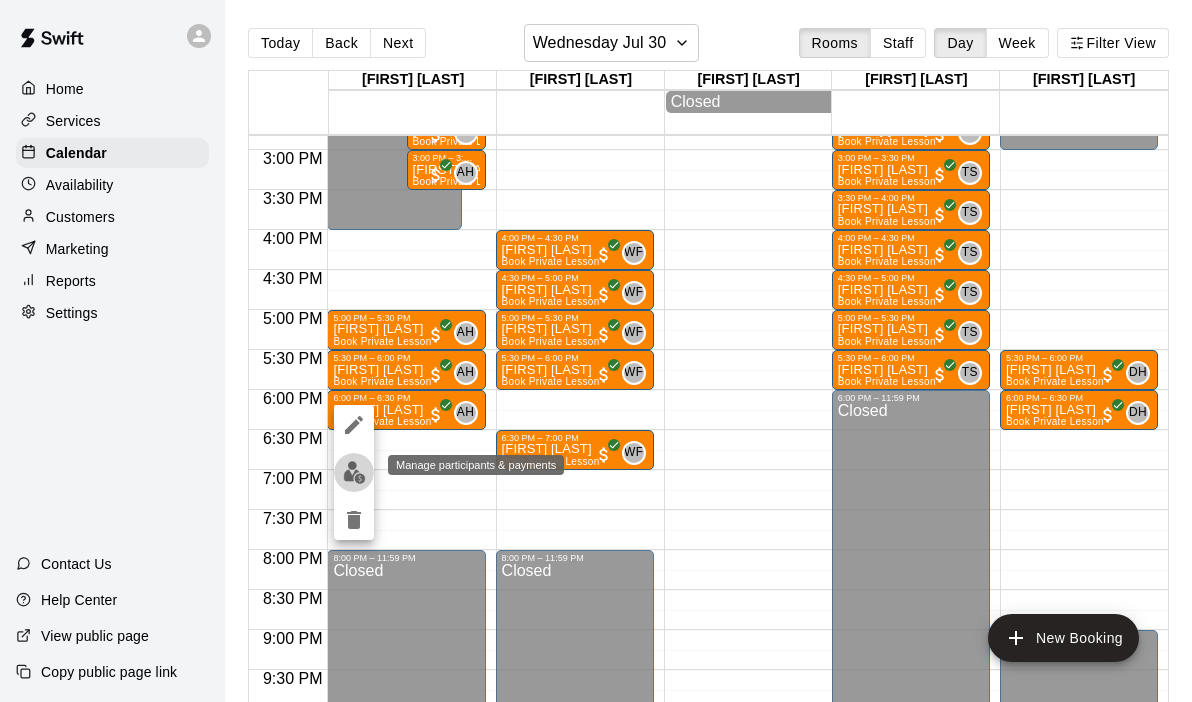 click at bounding box center [354, 472] 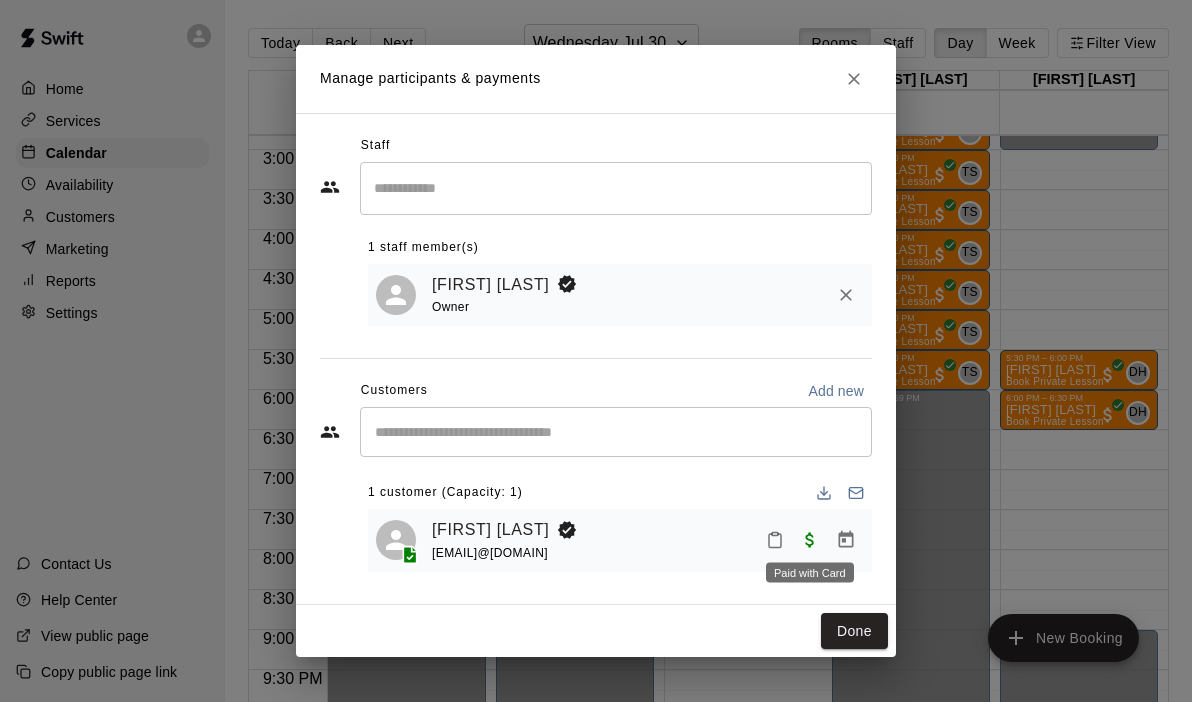 click at bounding box center [810, 539] 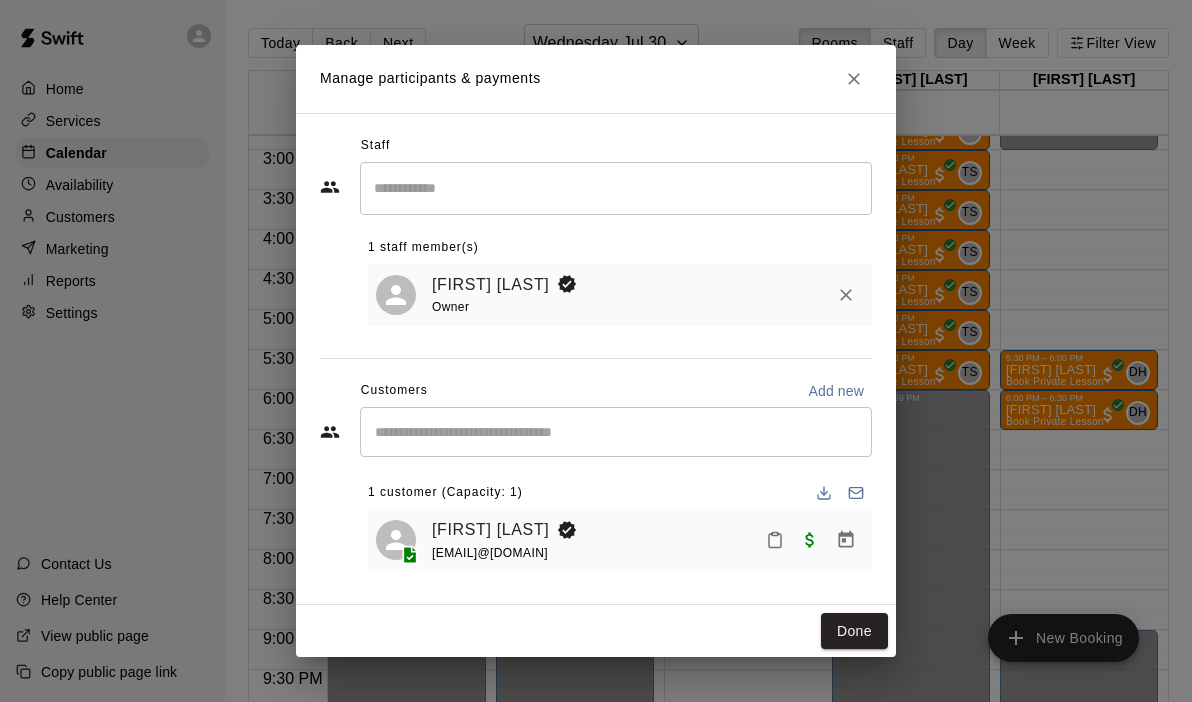 click on "[FIRST] [LAST] [EMAIL]@[DOMAIN]" at bounding box center (648, 540) 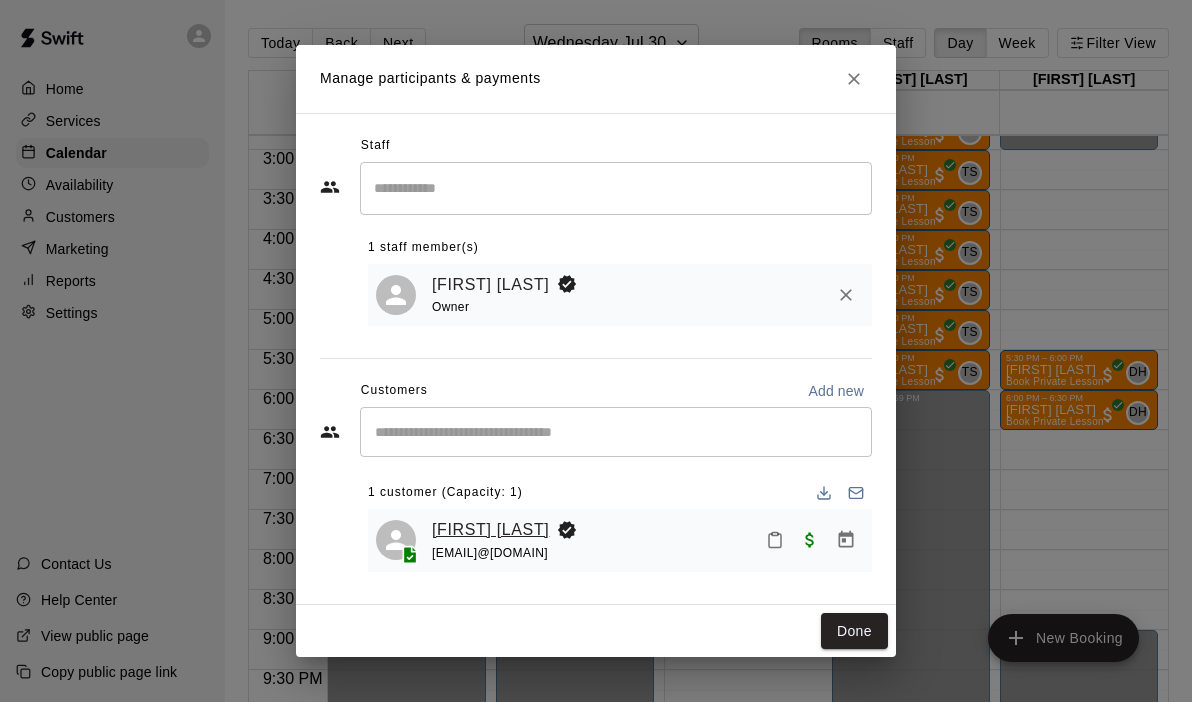 click on "[FIRST] [LAST]" at bounding box center (490, 530) 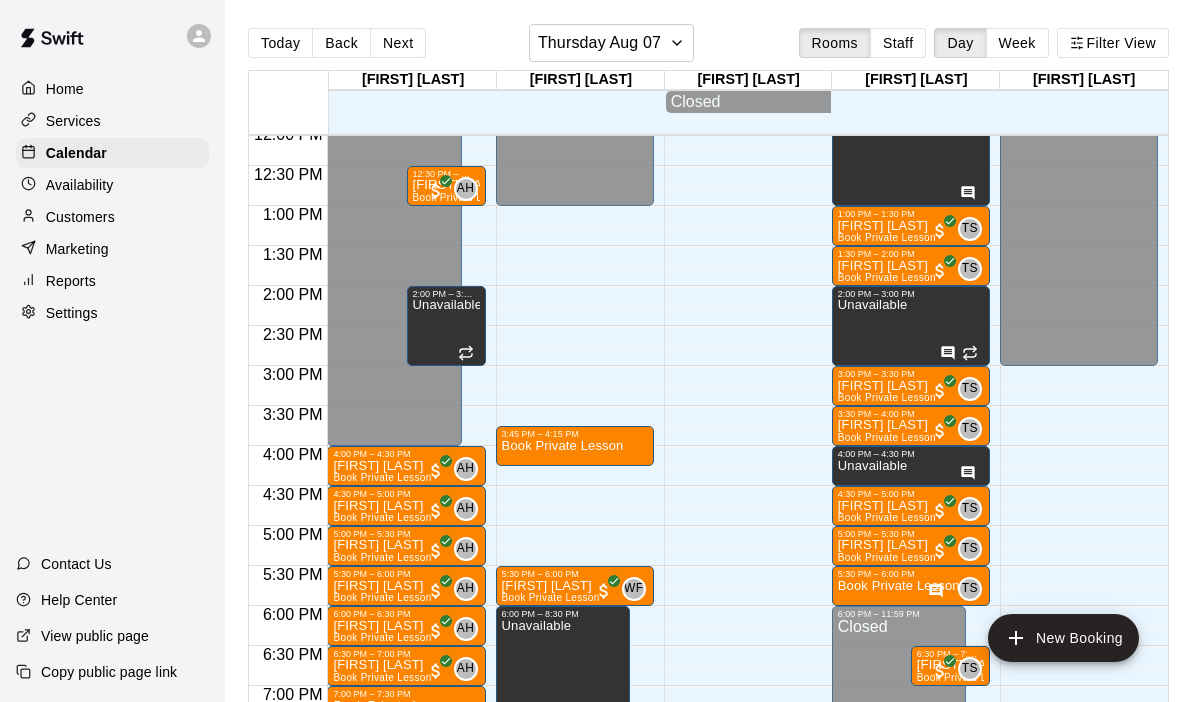 scroll, scrollTop: 1064, scrollLeft: 0, axis: vertical 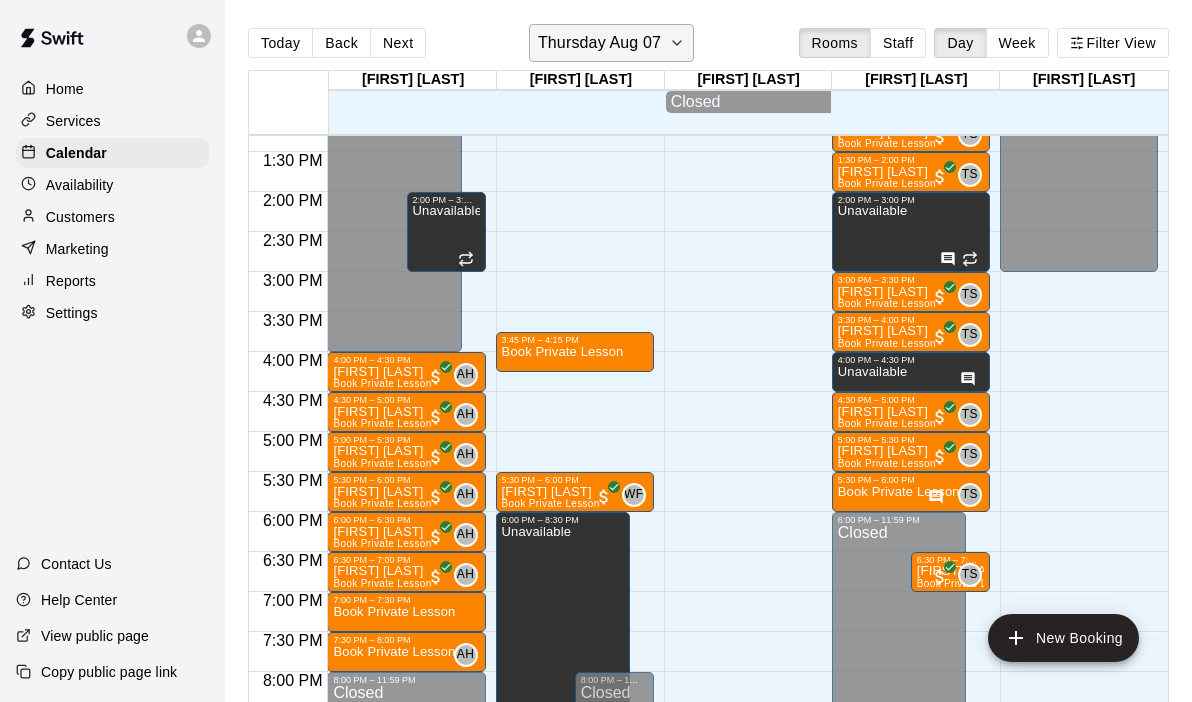 click on "Thursday Aug 07" at bounding box center [611, 43] 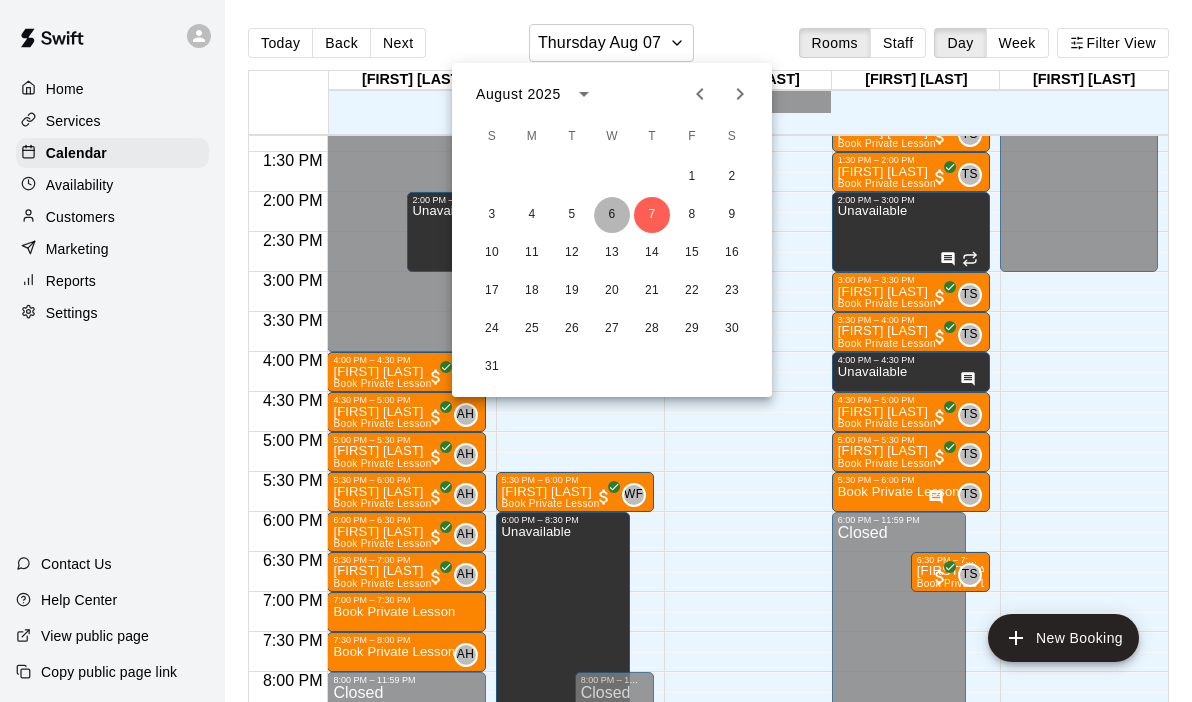 click on "6" at bounding box center [612, 215] 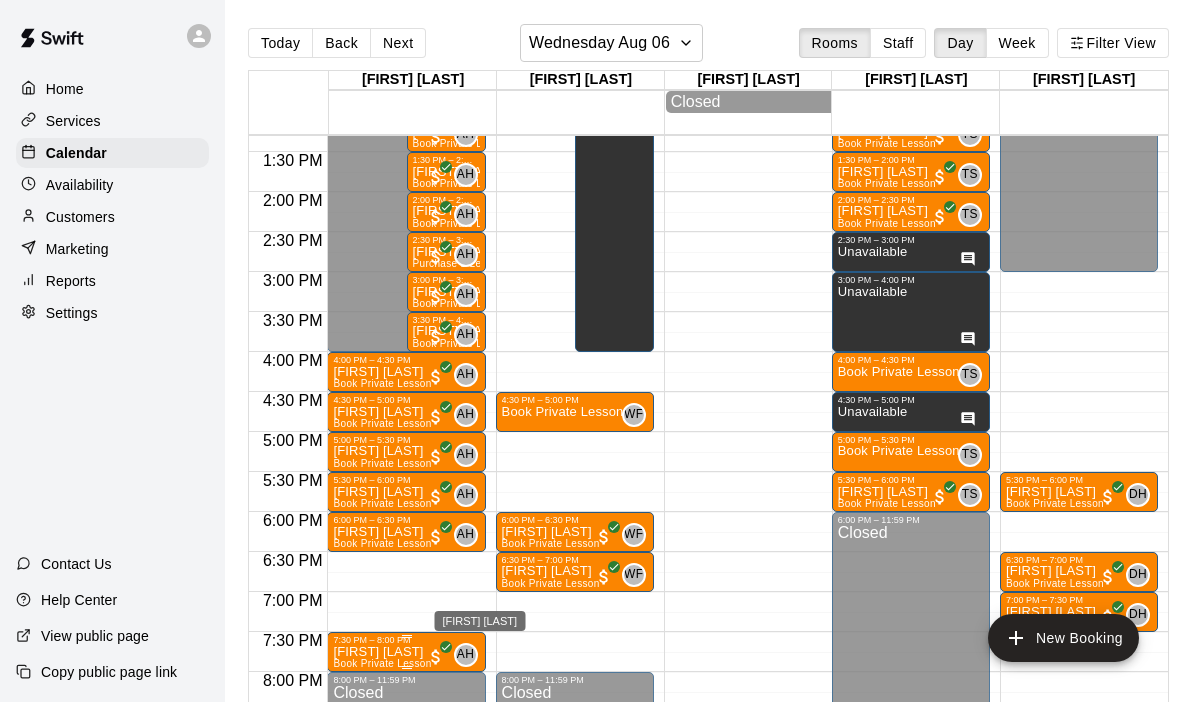 click on "AH" at bounding box center (465, 655) 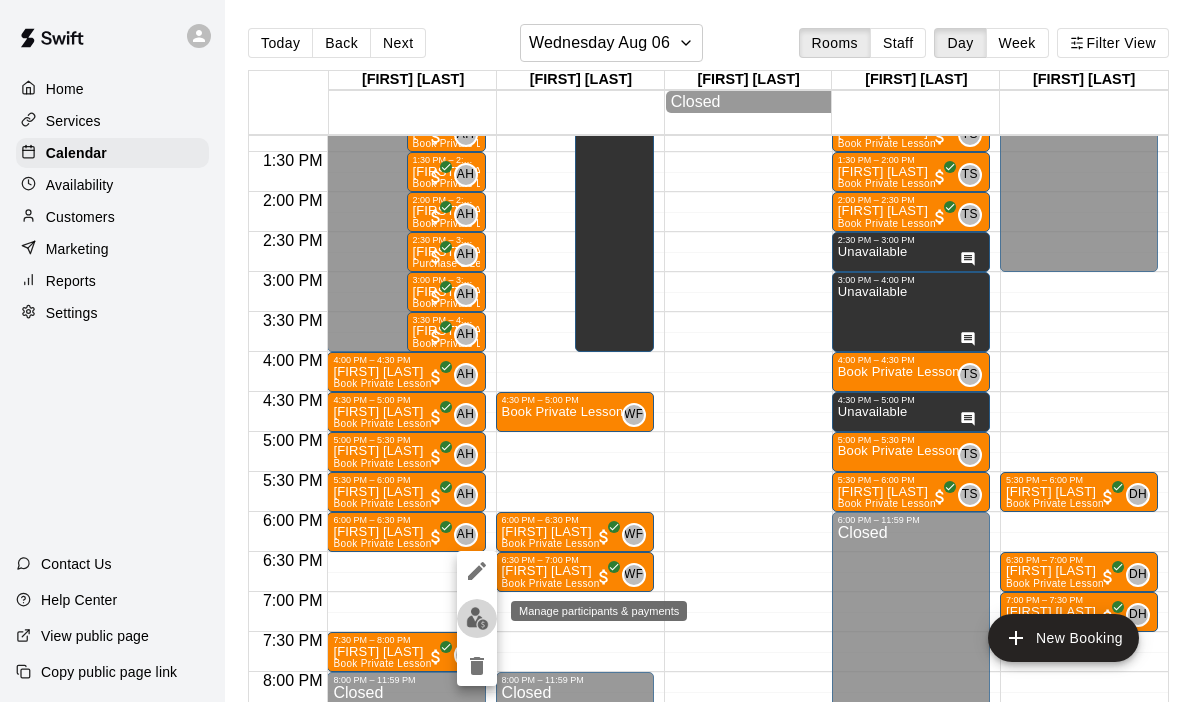 click at bounding box center (477, 618) 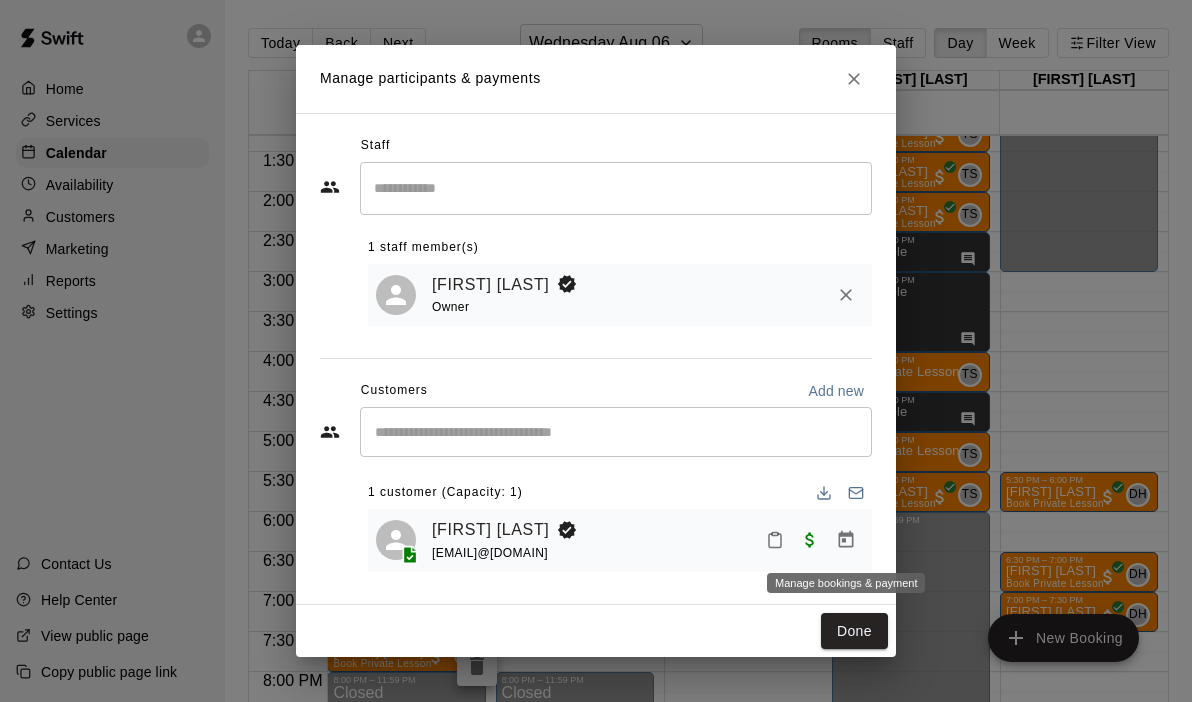 click 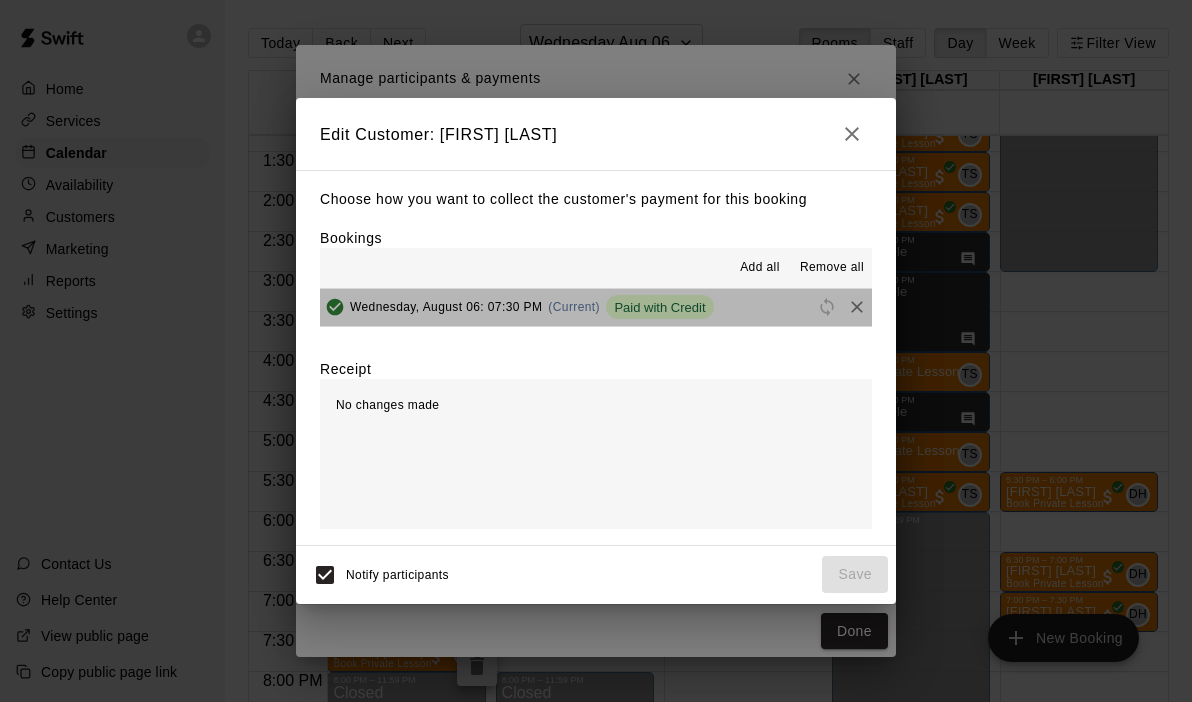 click on "Wednesday, August 06: 07:30 PM (Current) Paid with Credit" at bounding box center (596, 307) 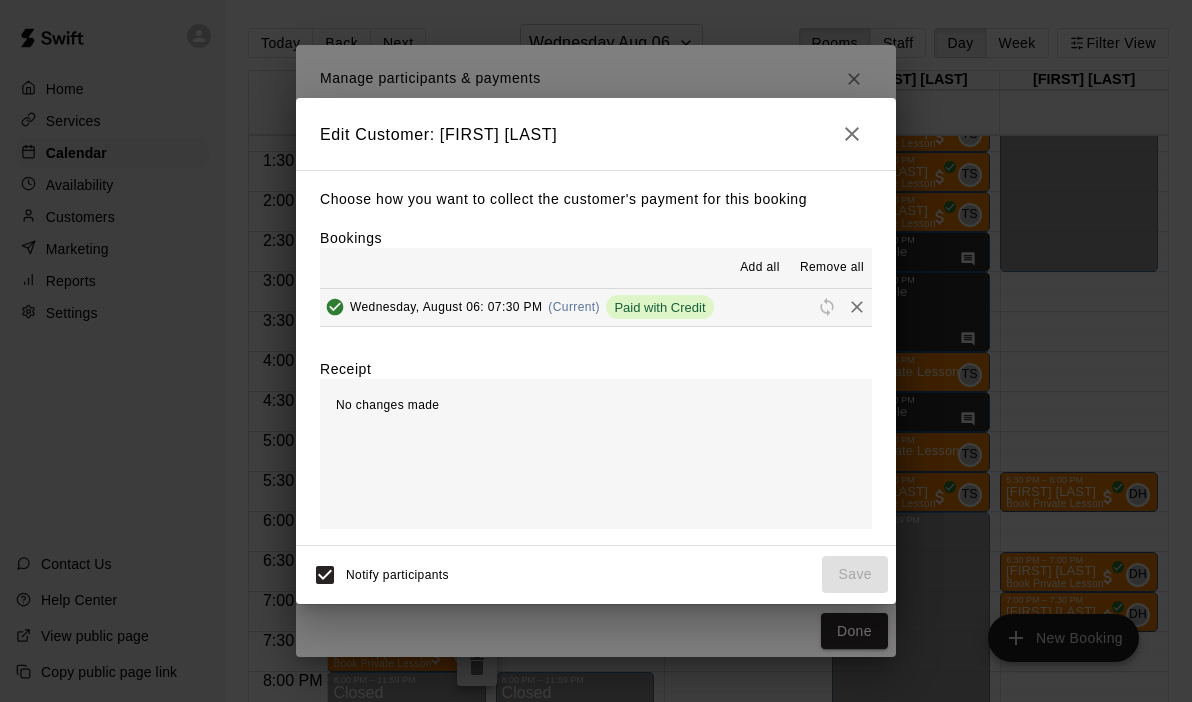 click 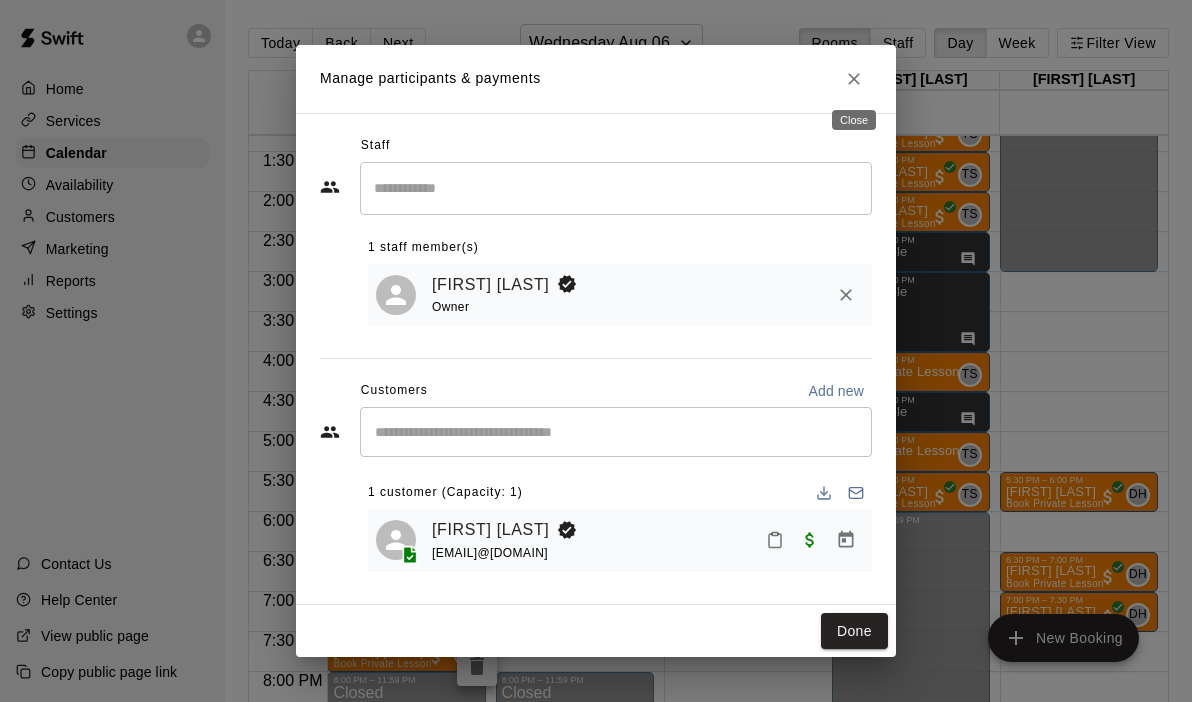 click 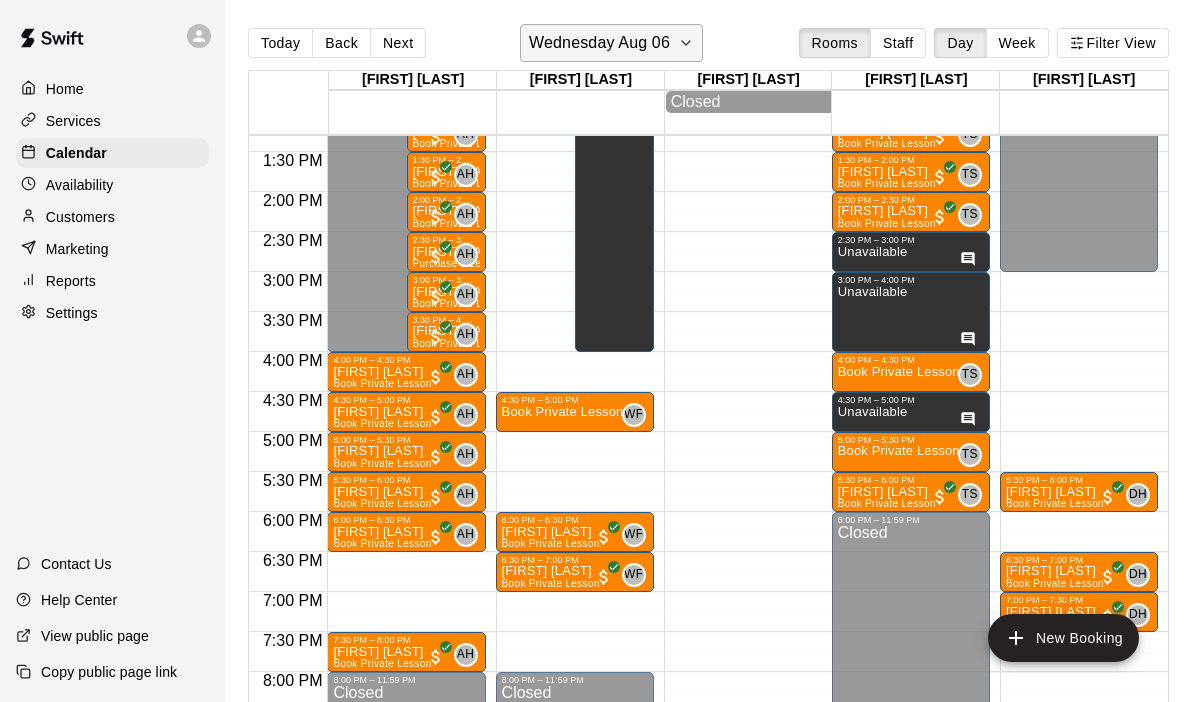 click 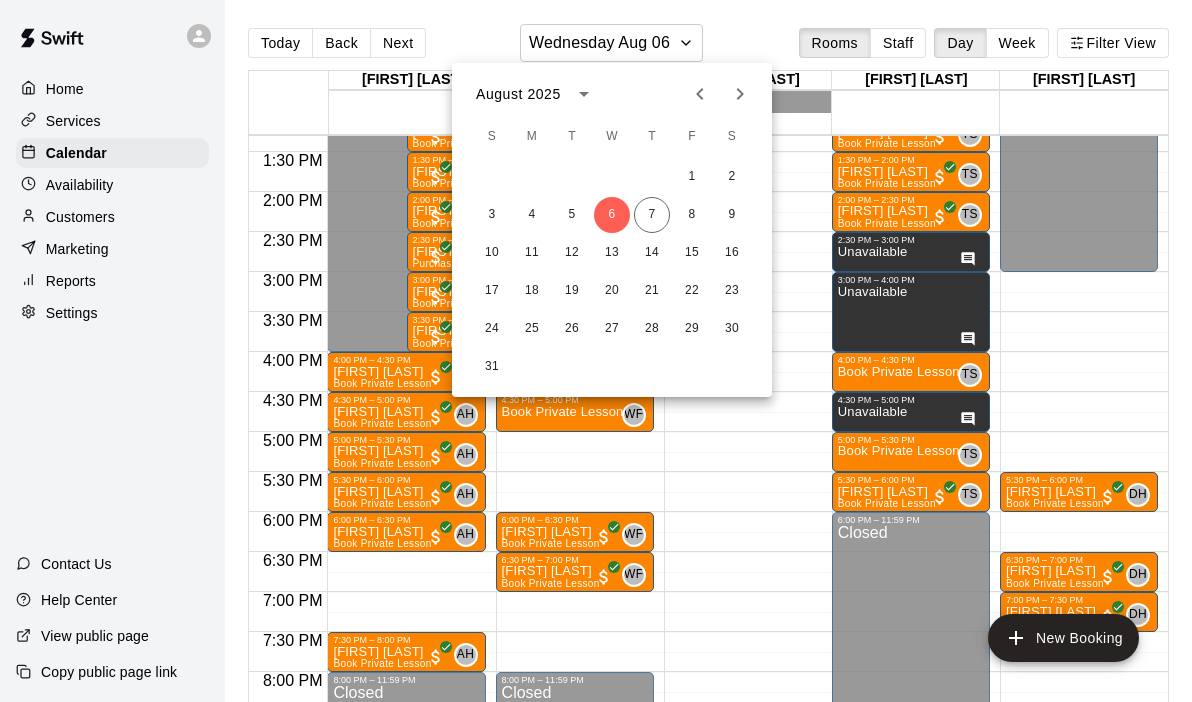 click 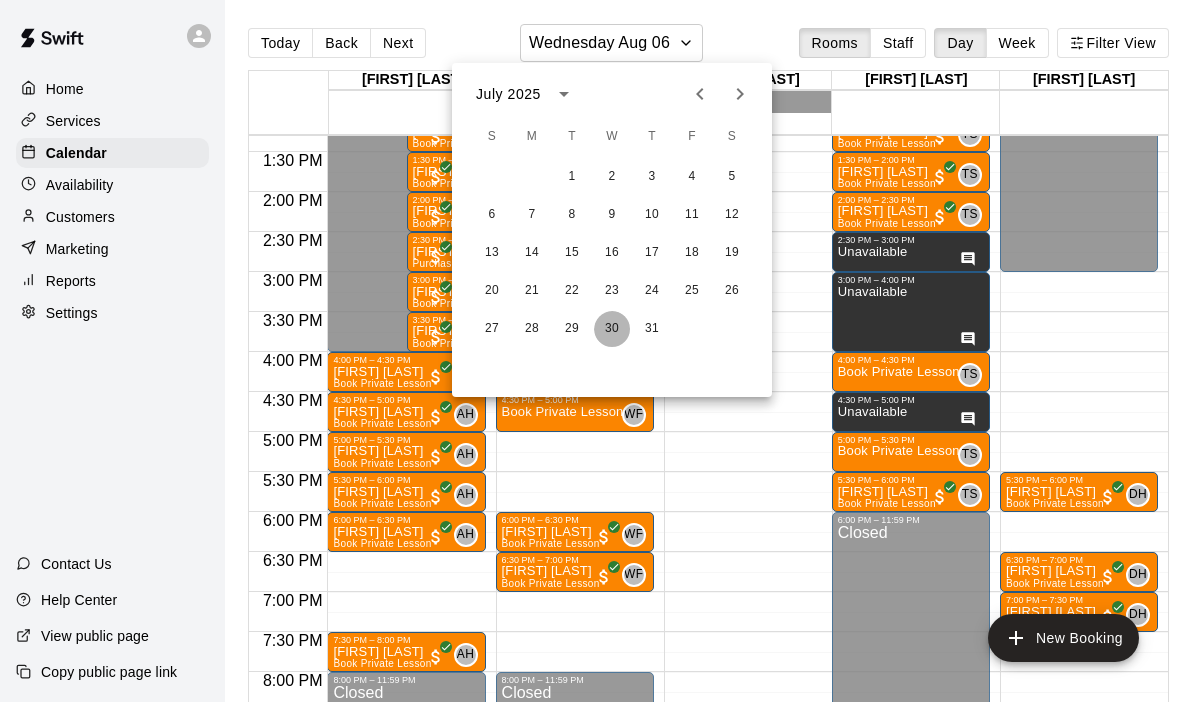 click on "30" at bounding box center (612, 329) 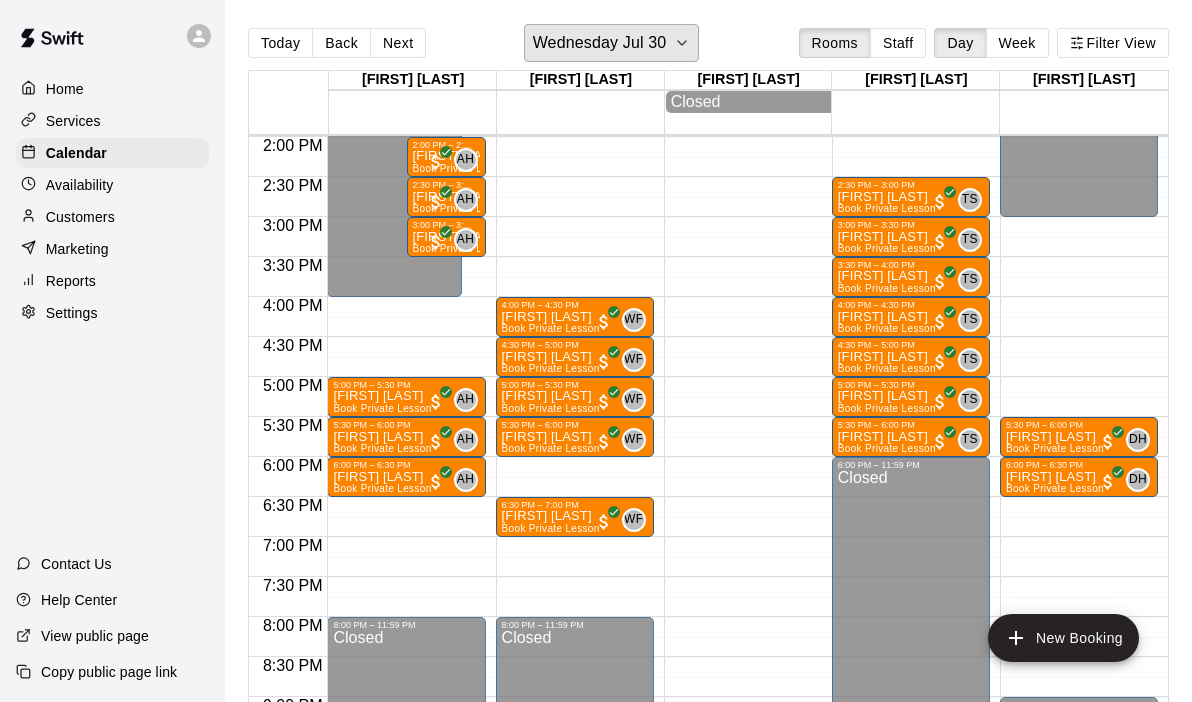 scroll, scrollTop: 1127, scrollLeft: 0, axis: vertical 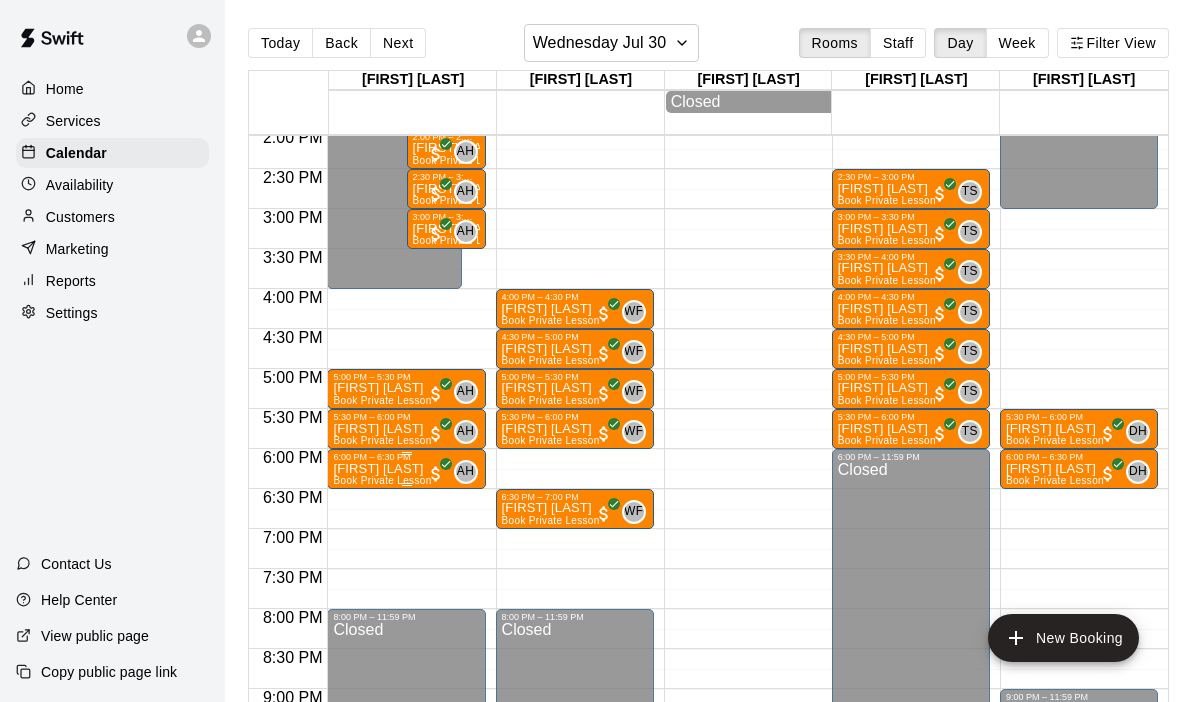 click on "[FIRST] [LAST] Book Private Lesson" at bounding box center [382, 813] 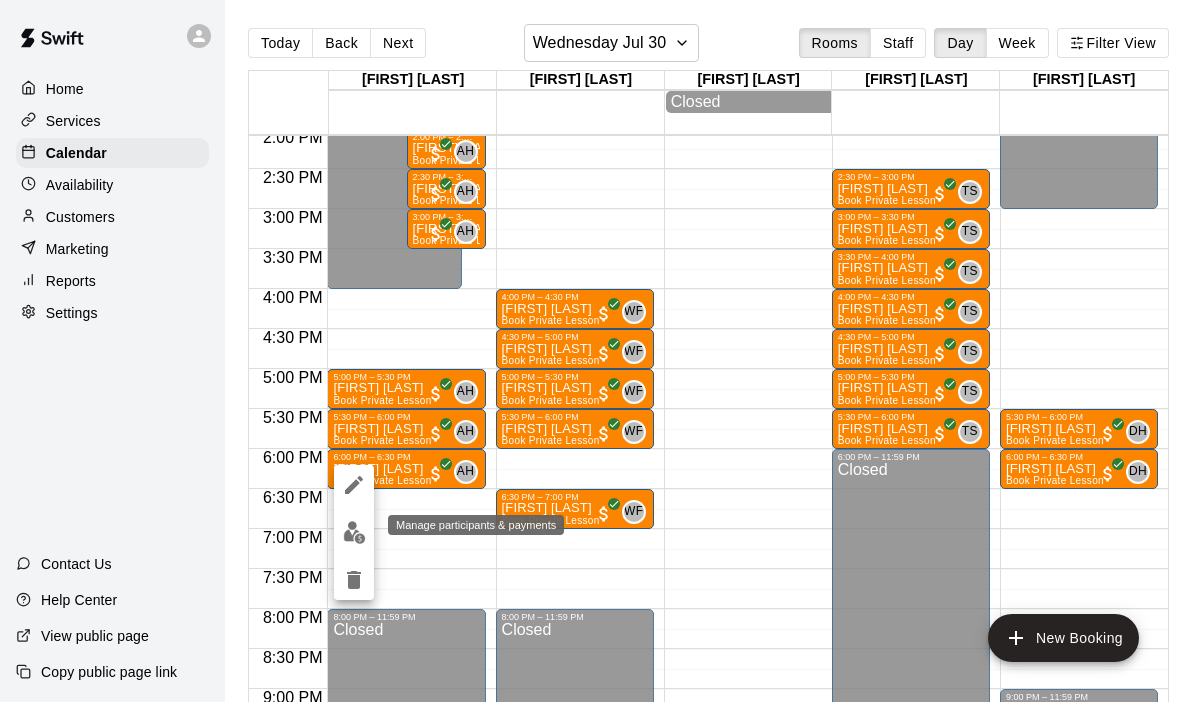 click at bounding box center (354, 532) 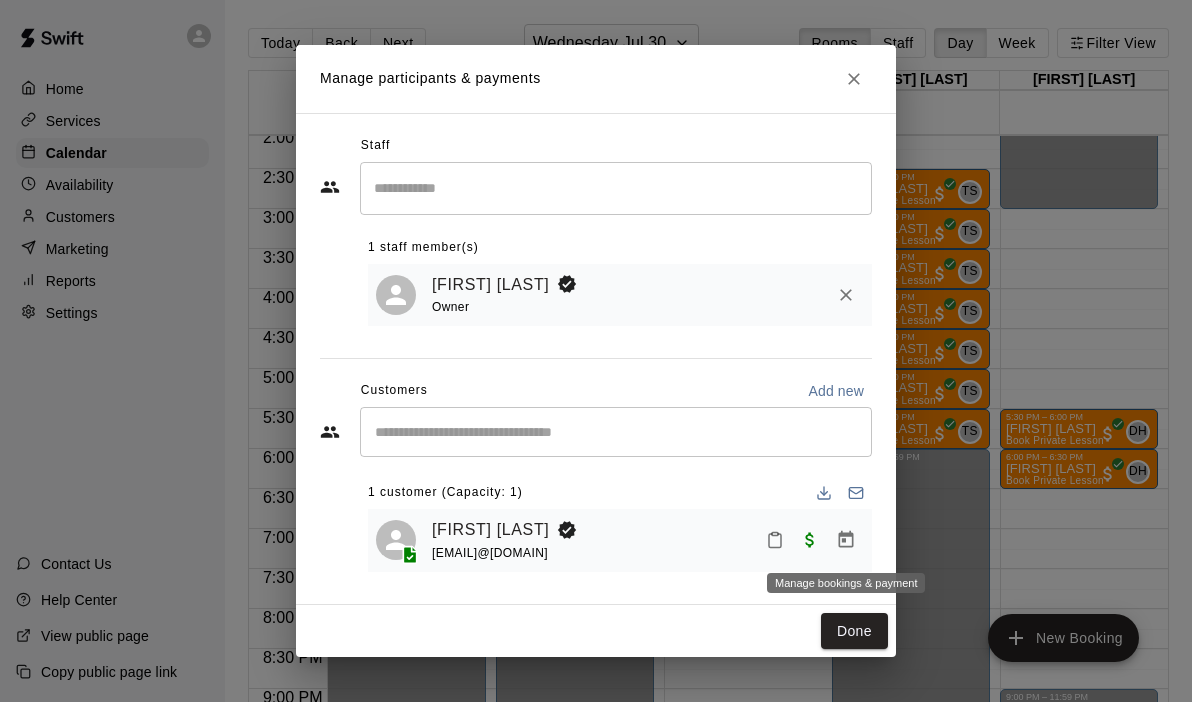click 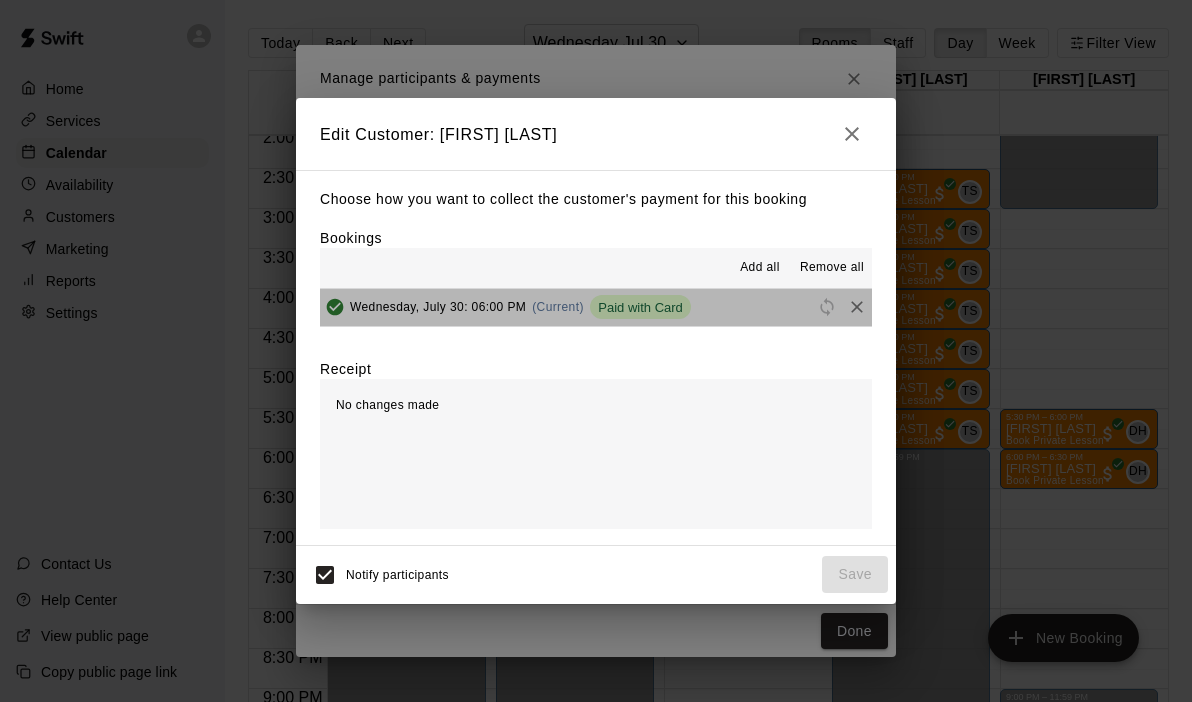click on "Wednesday, July 30: 06:00 PM (Current) Paid with Card" at bounding box center (596, 307) 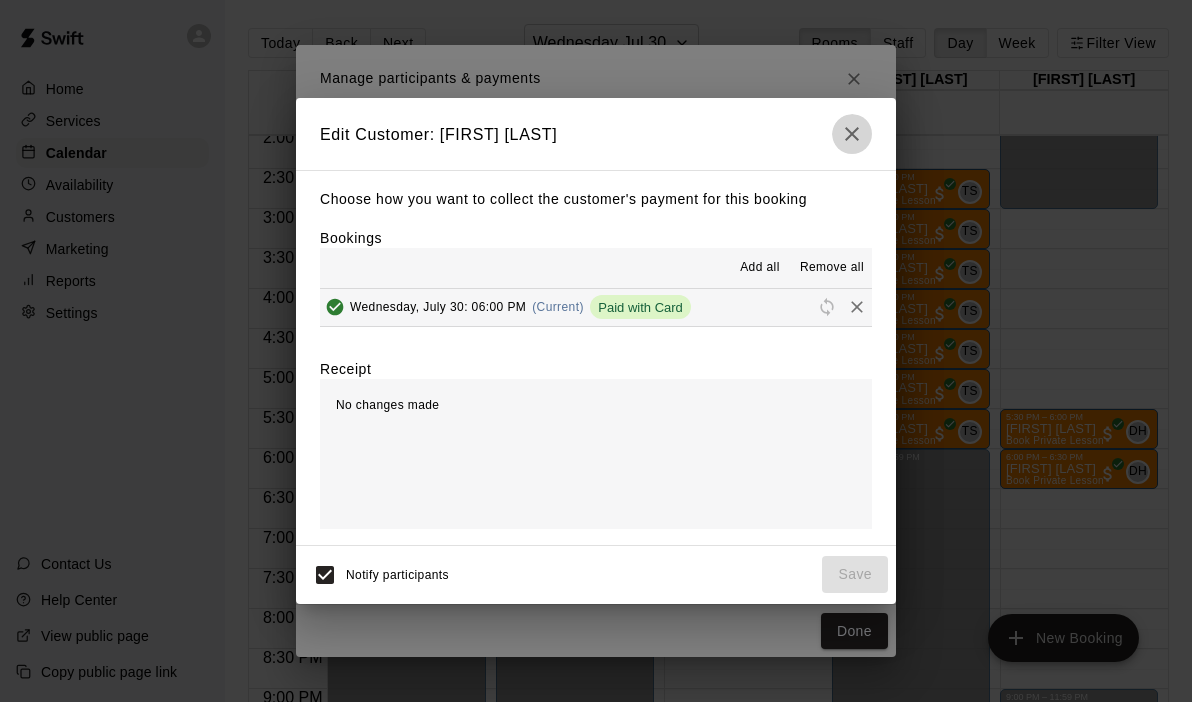 click 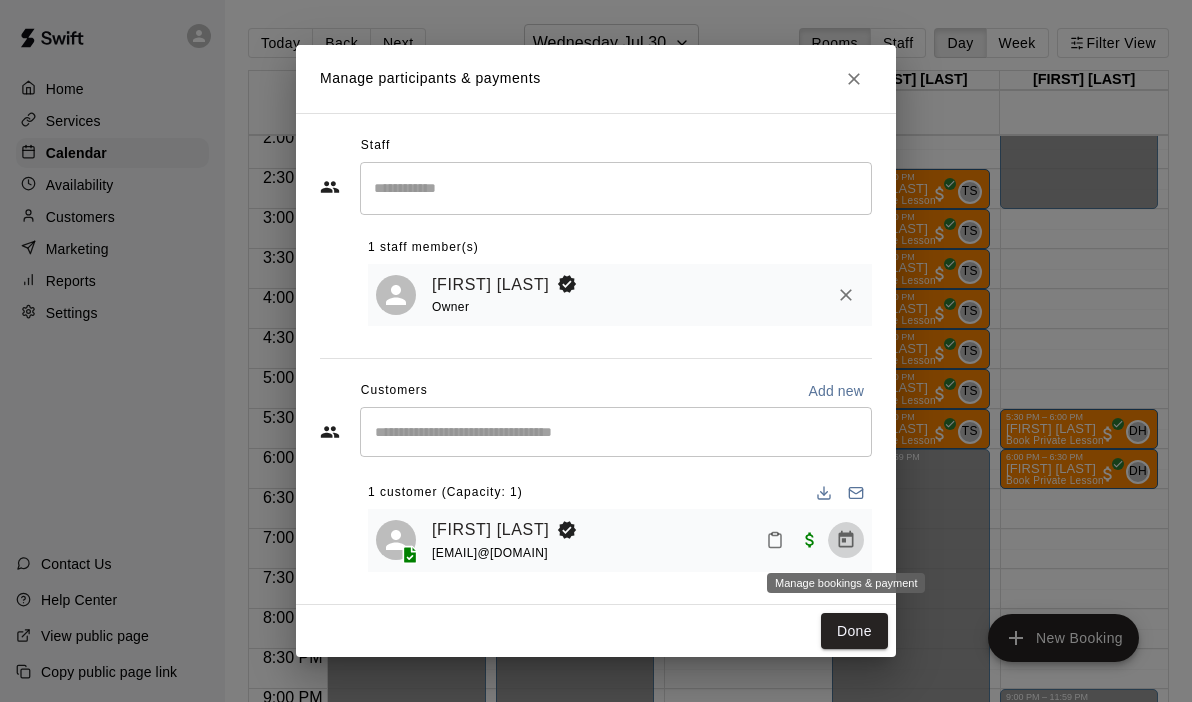 click 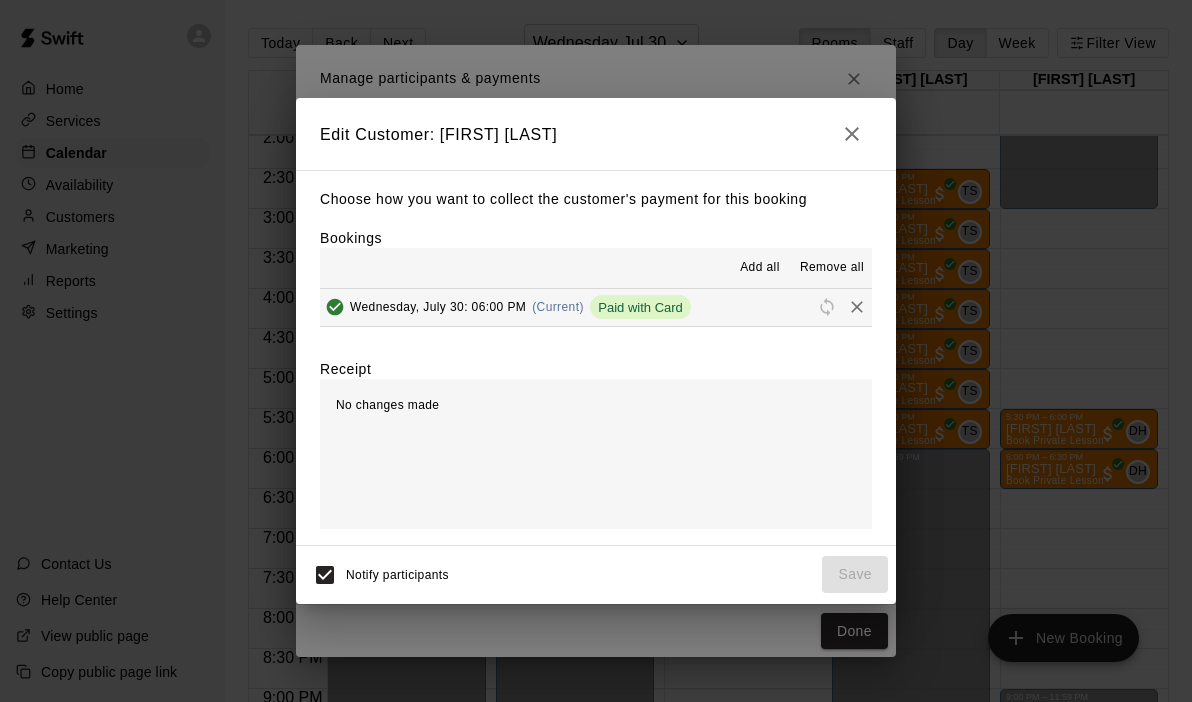 click 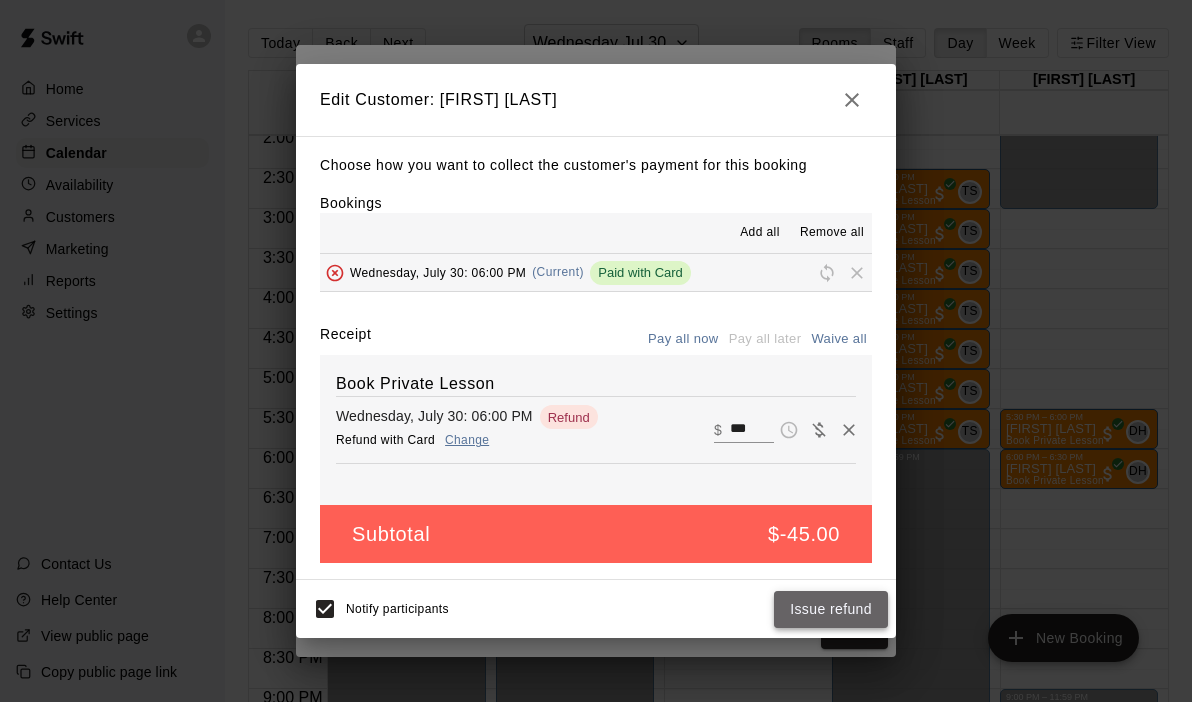 click on "Issue refund" at bounding box center [831, 609] 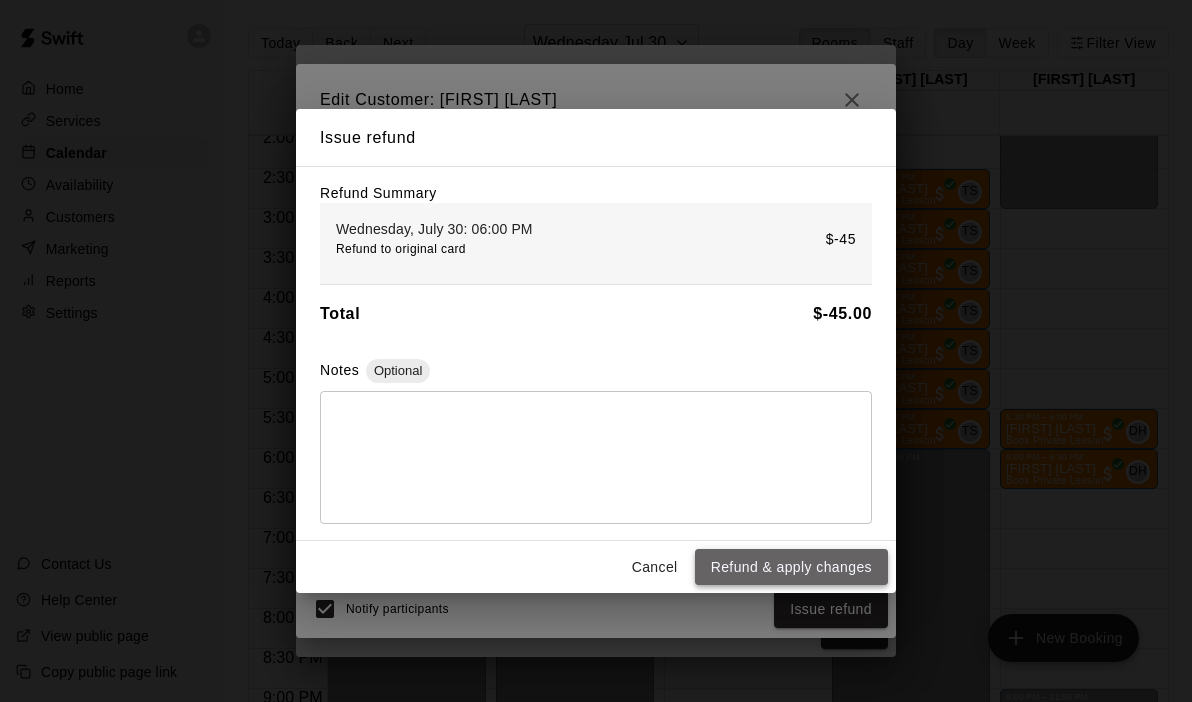 click on "Refund & apply changes" at bounding box center (791, 567) 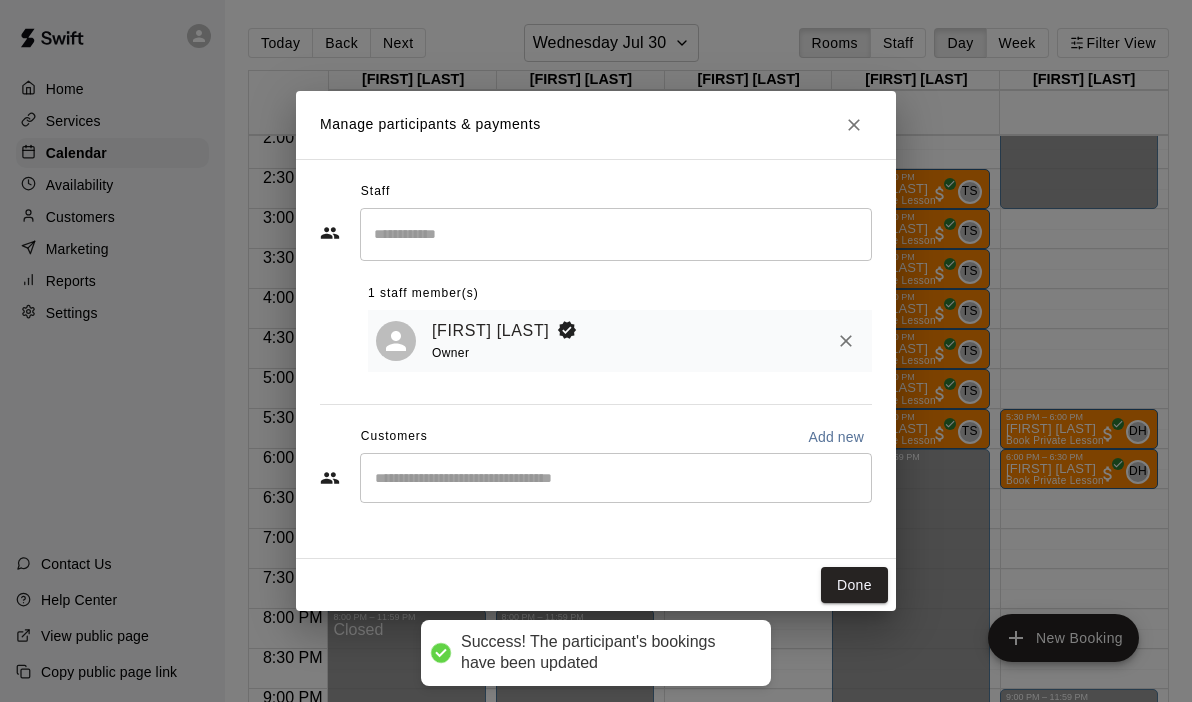 click at bounding box center [616, 478] 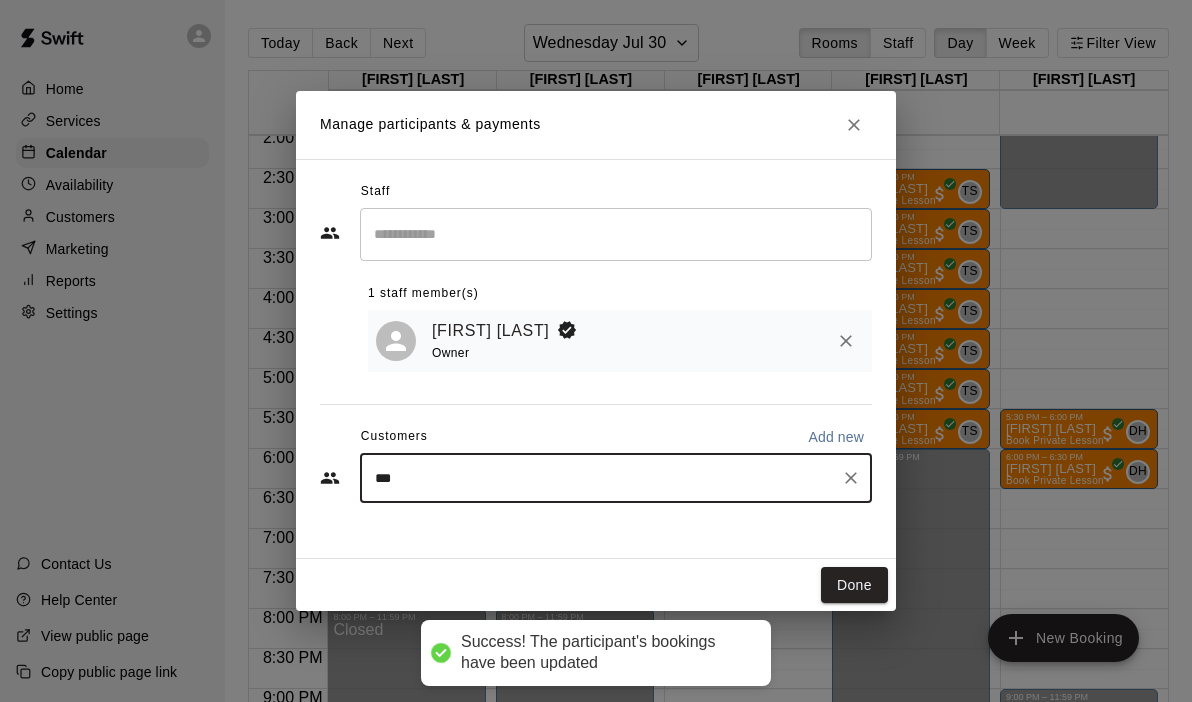 type on "****" 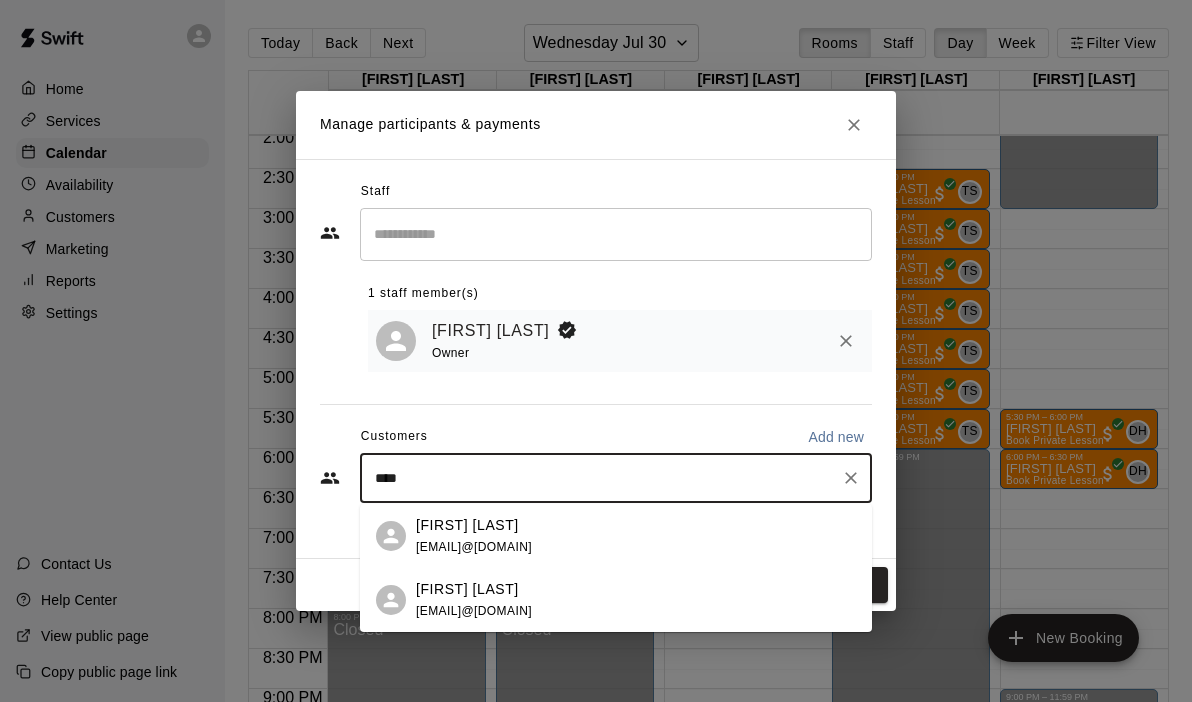click on "[FIRST] [LAST]" at bounding box center [467, 589] 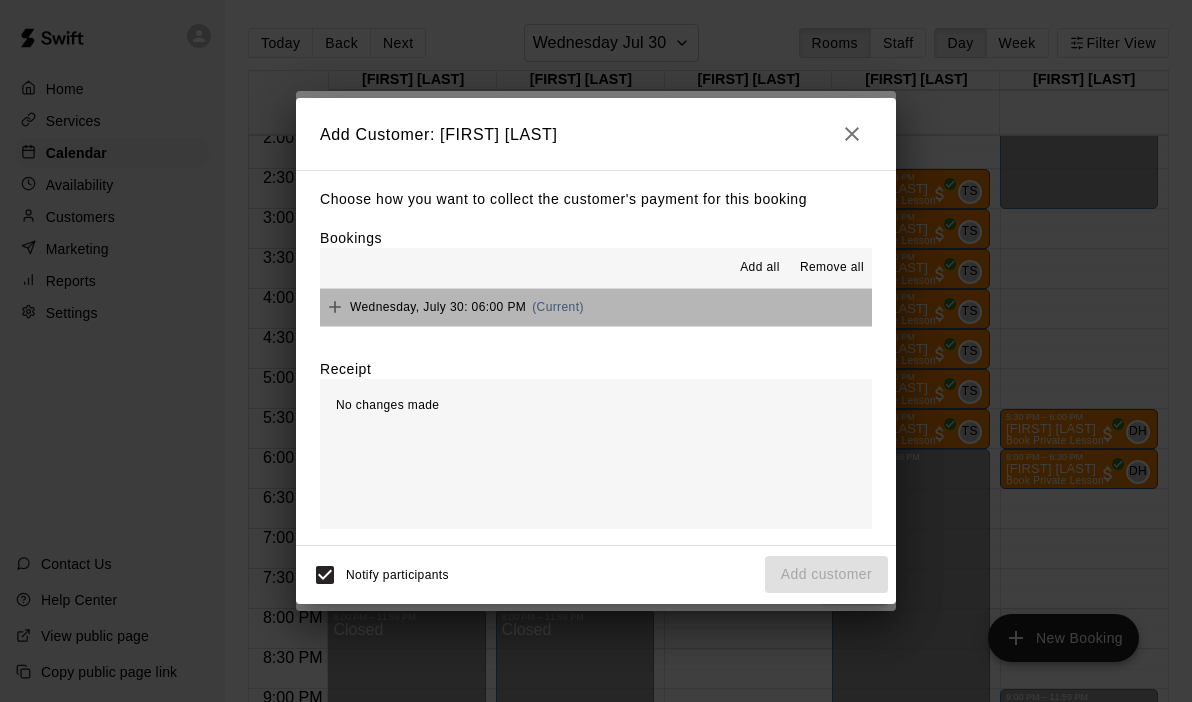 click on "Wednesday, July 30: 06:00 PM (Current)" at bounding box center [596, 307] 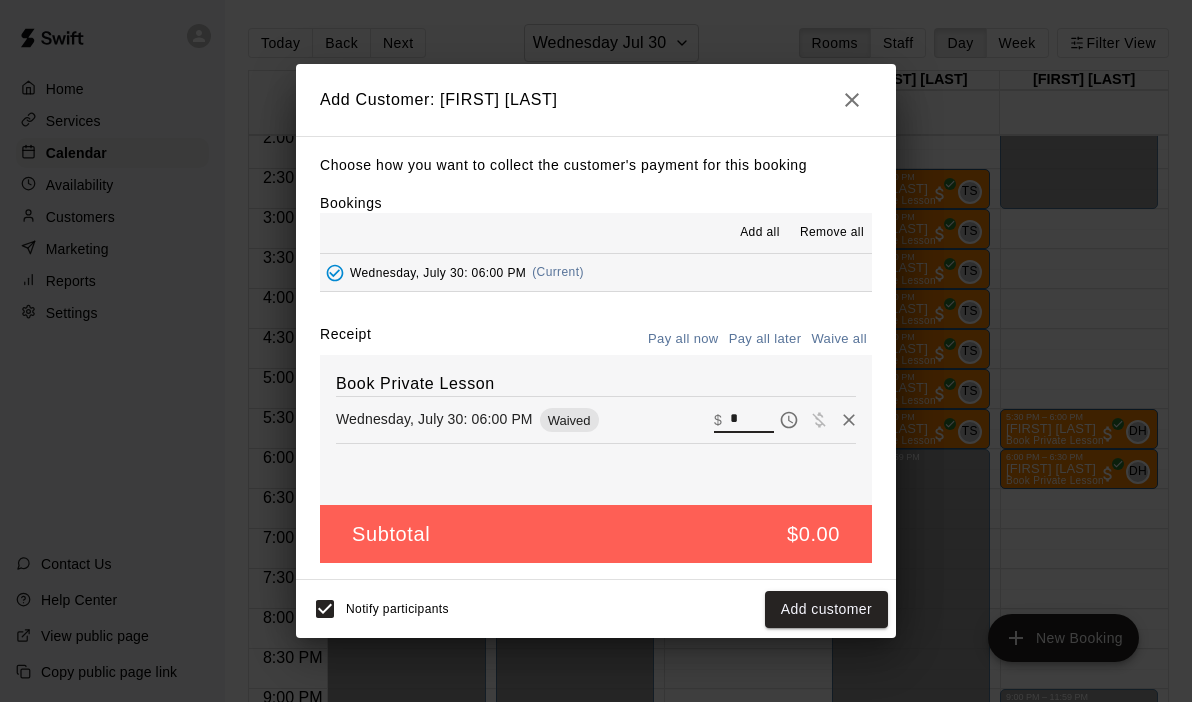 click on "*" at bounding box center [752, 420] 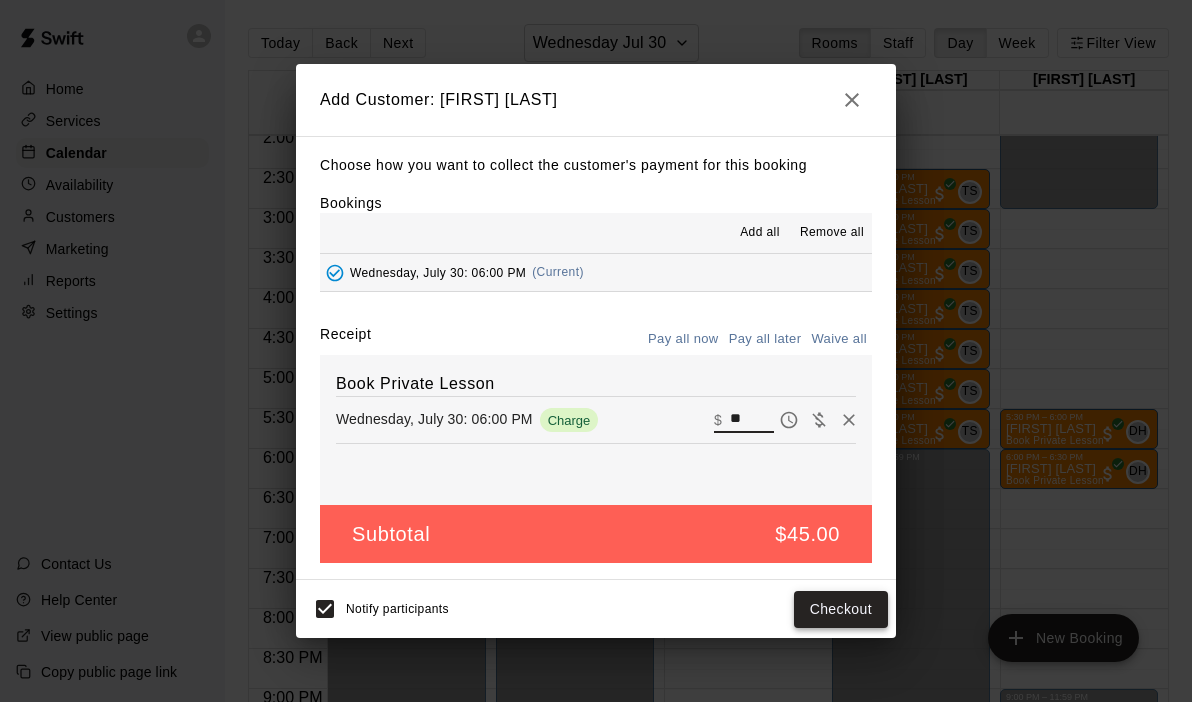 type on "**" 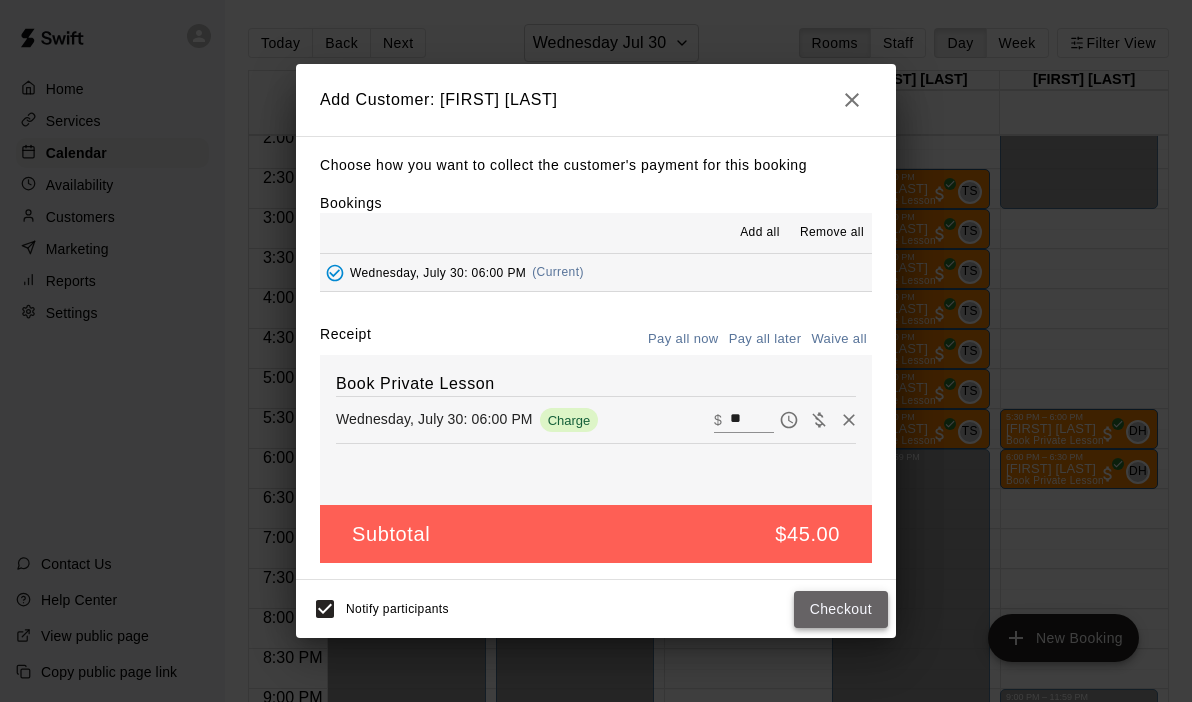 click on "Checkout" at bounding box center [841, 609] 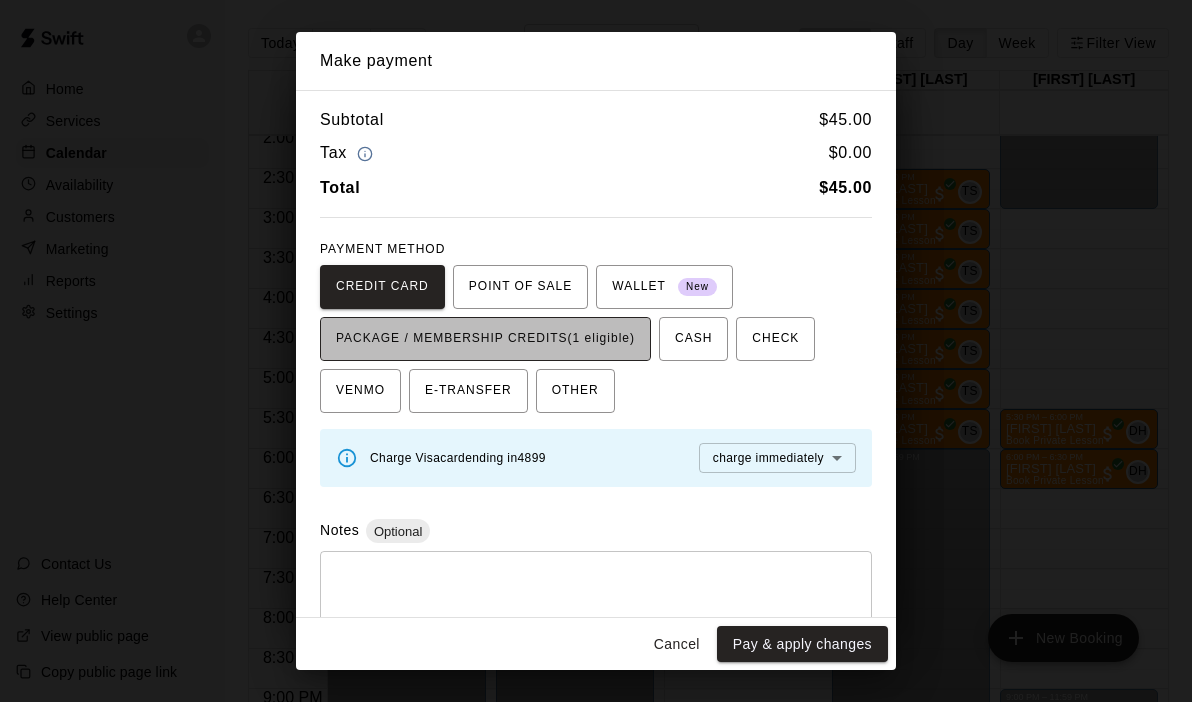 click on "PACKAGE / MEMBERSHIP CREDITS  (1 eligible)" at bounding box center [485, 339] 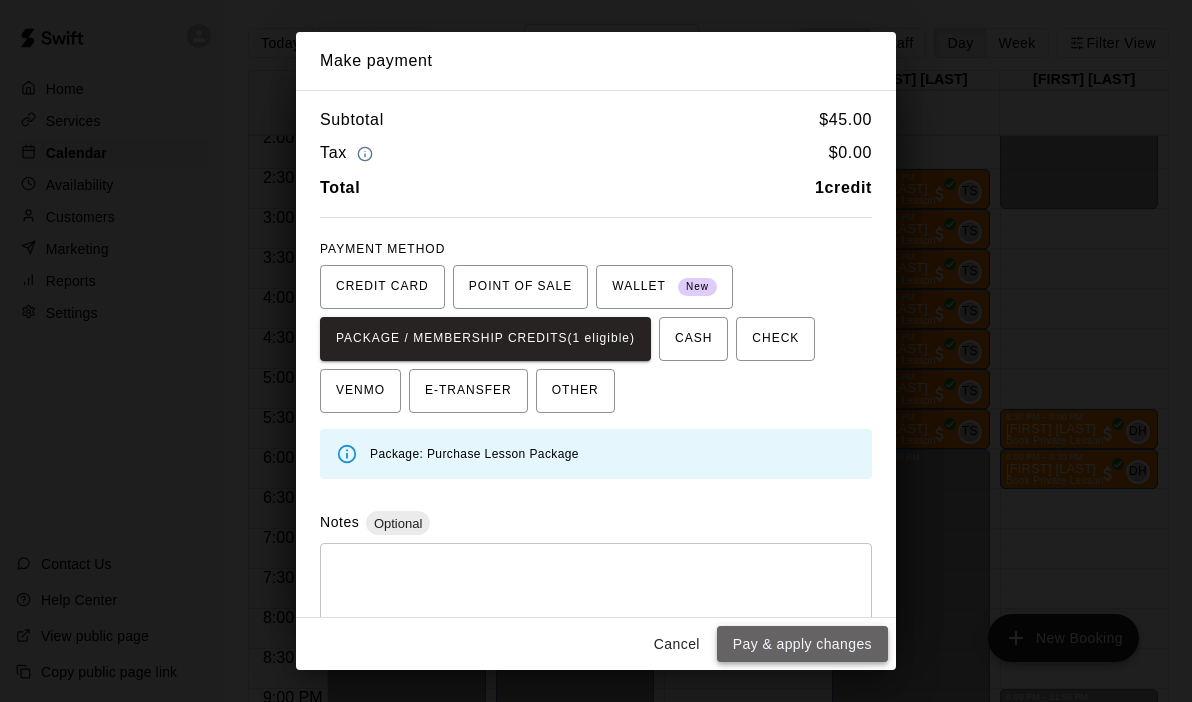 click on "Pay & apply changes" at bounding box center (802, 644) 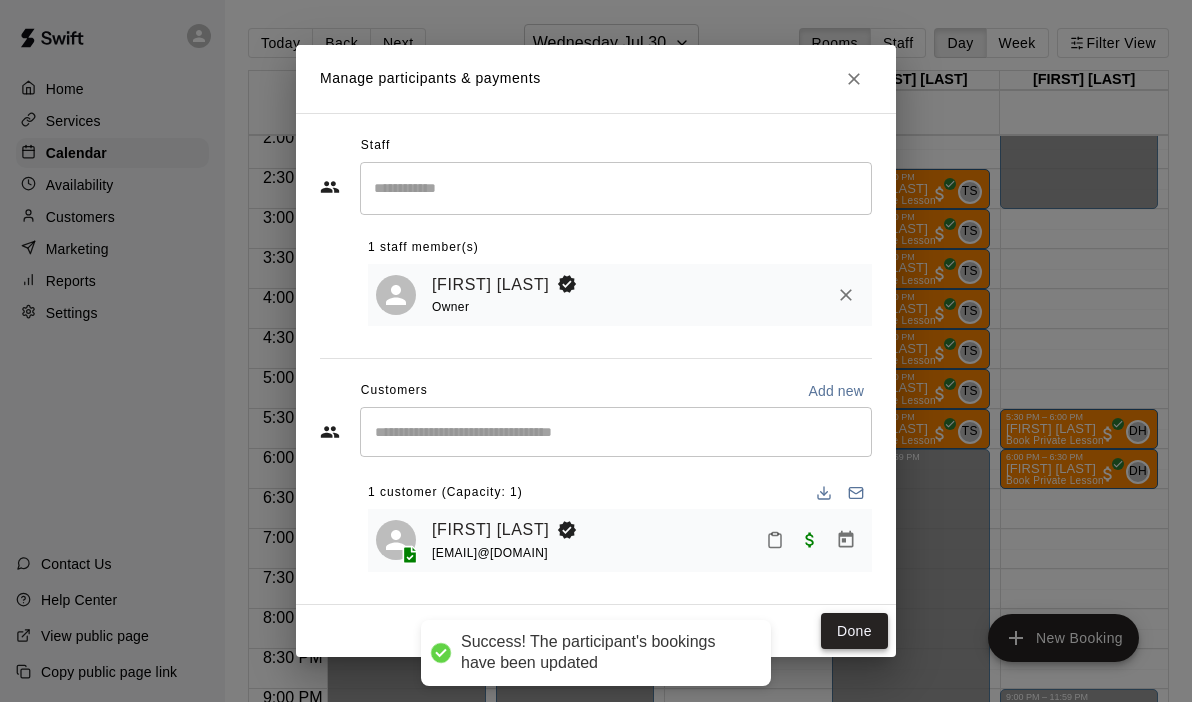 click on "Done" at bounding box center (854, 631) 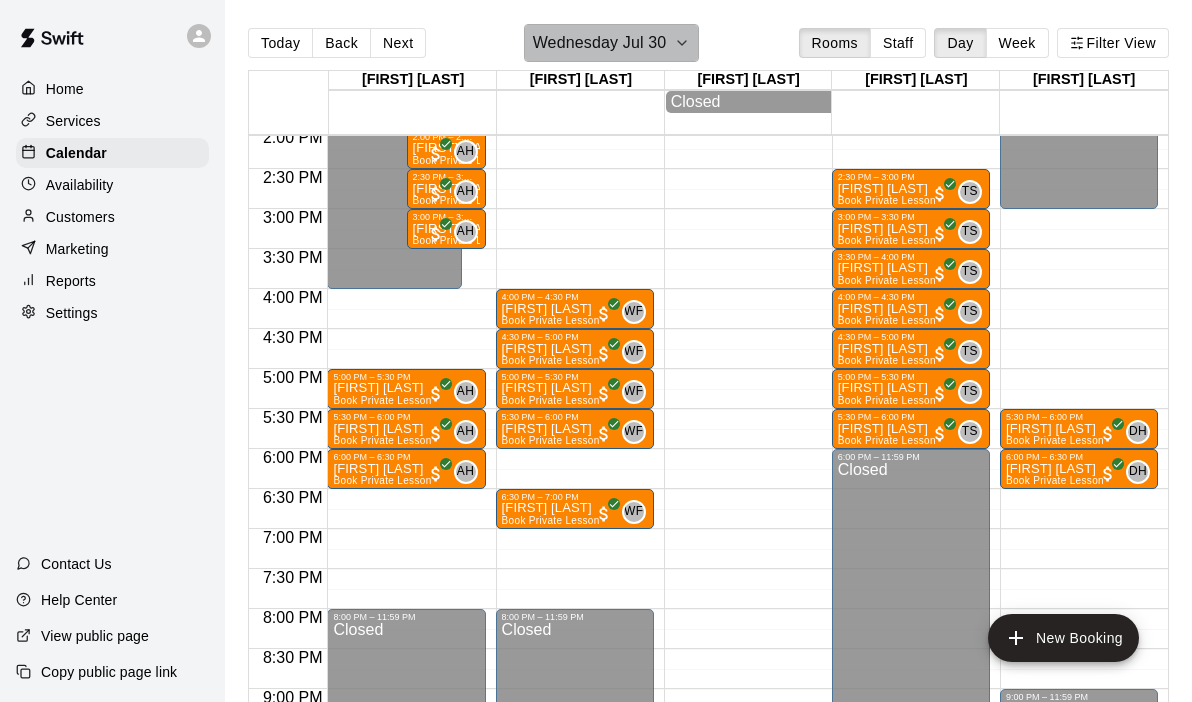 click on "Wednesday Jul 30" at bounding box center (612, 43) 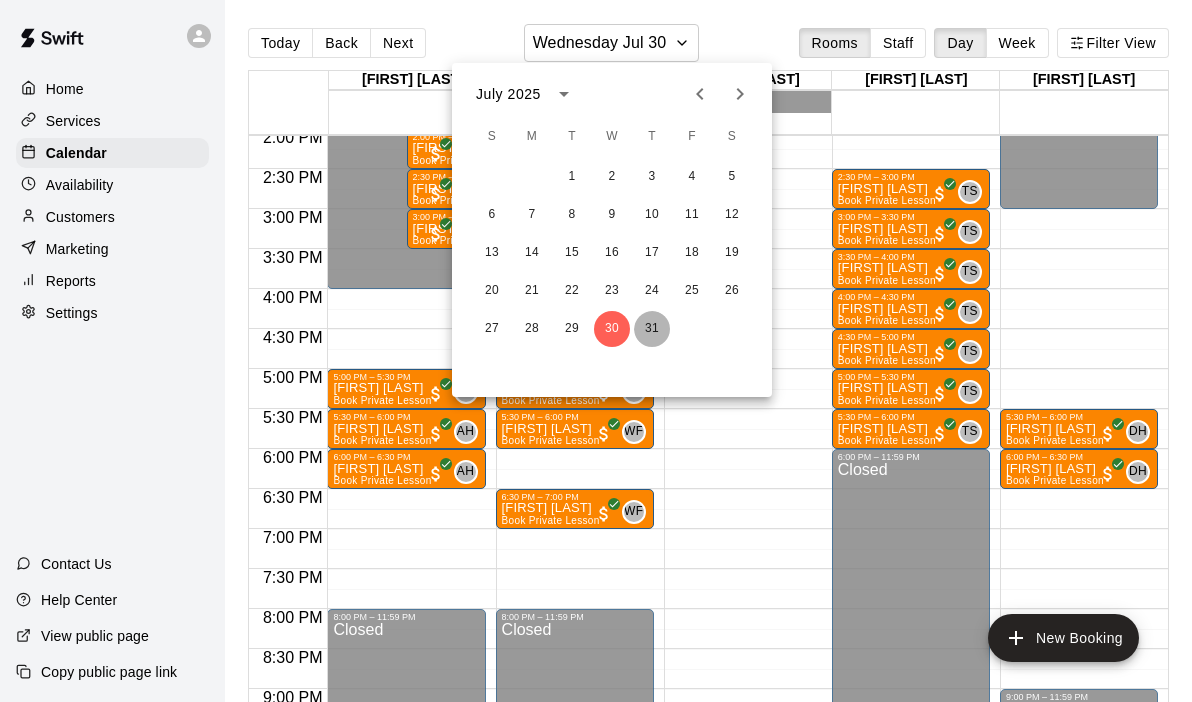 click on "31" at bounding box center (652, 329) 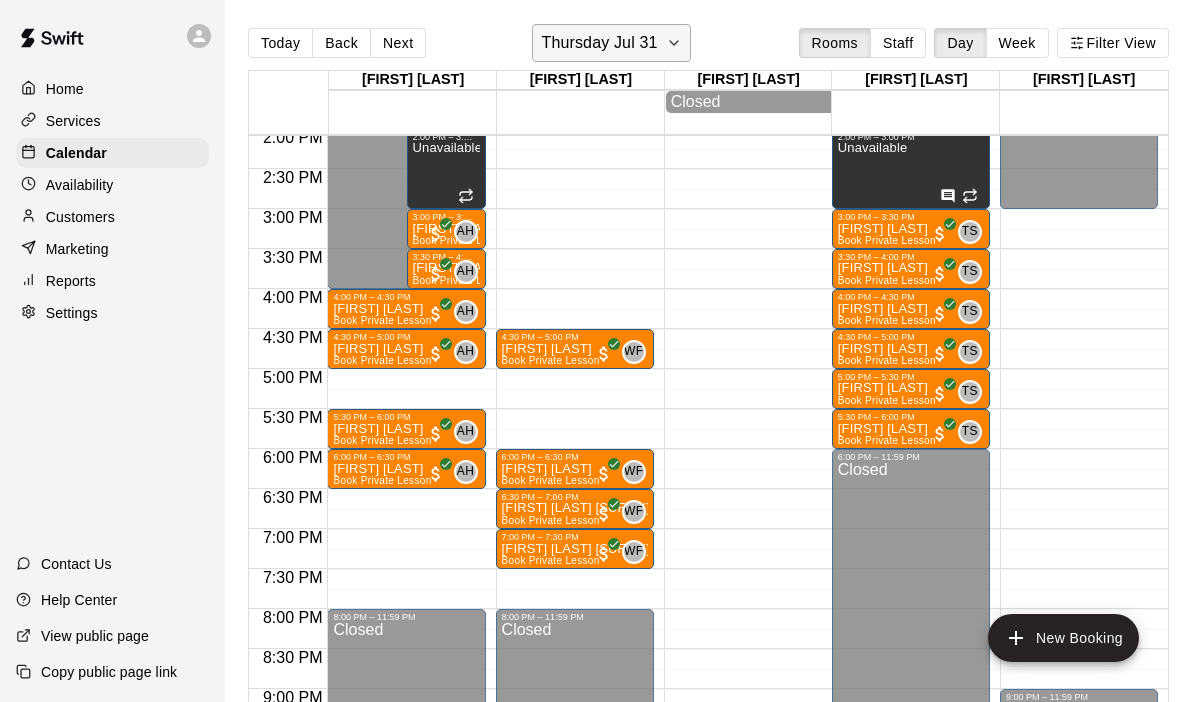 click 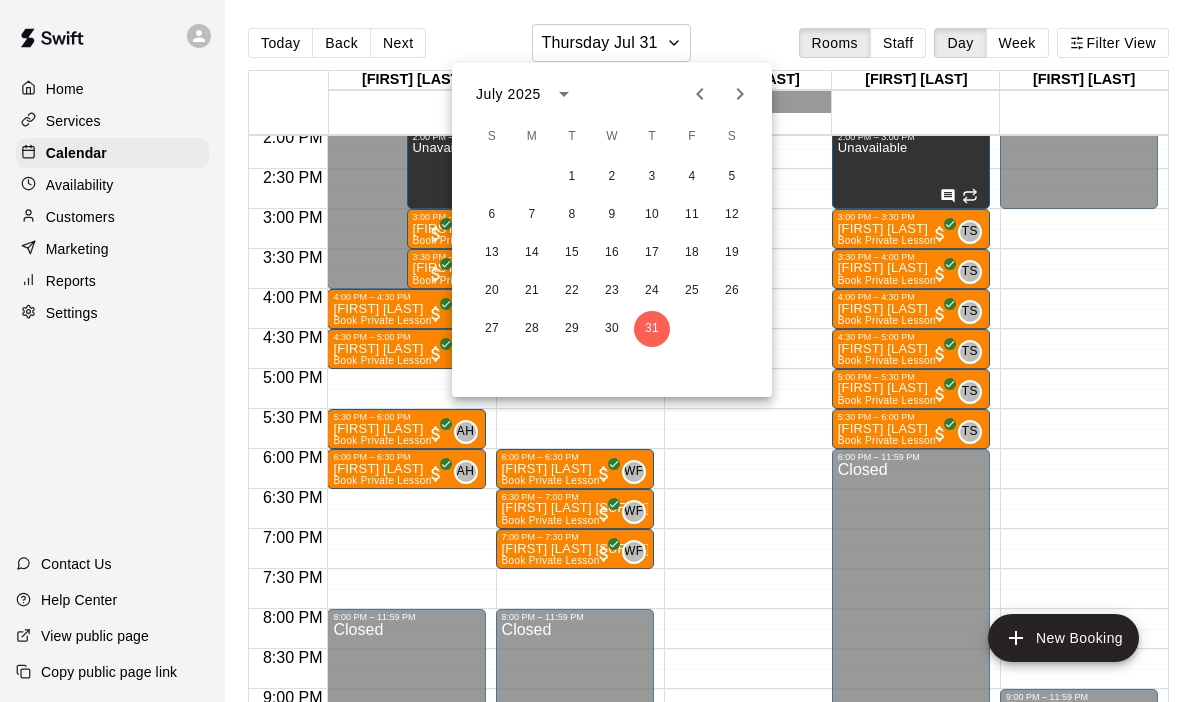 click 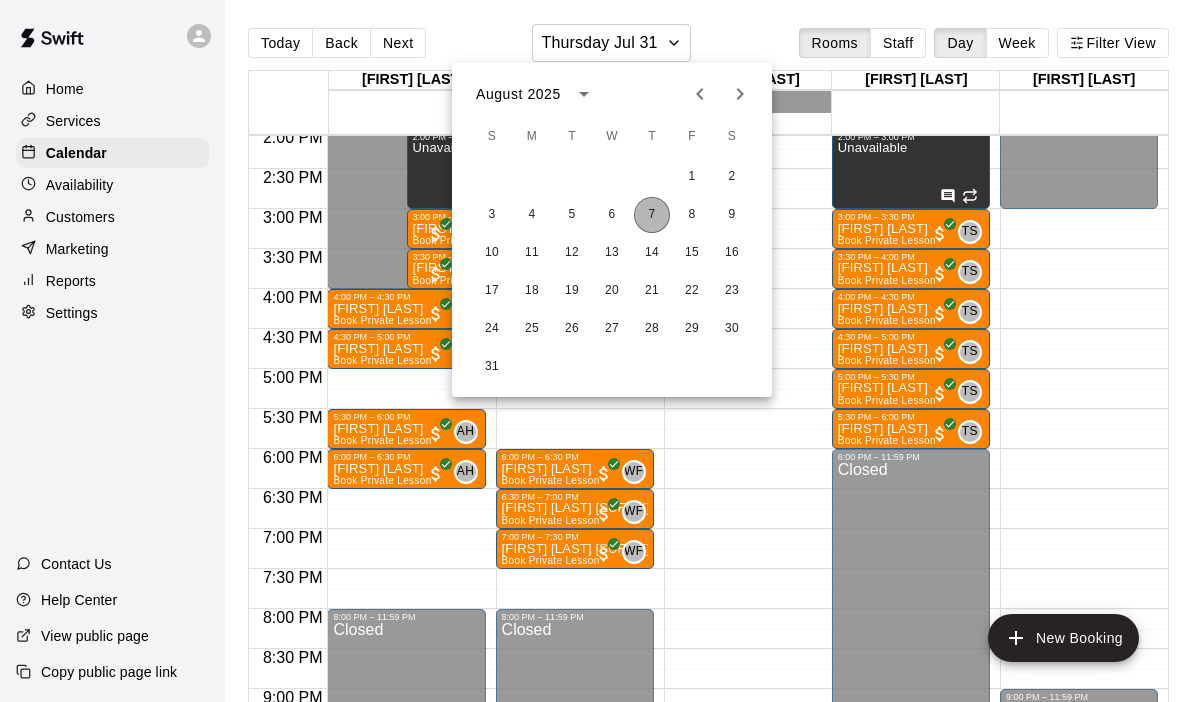click on "7" at bounding box center [652, 215] 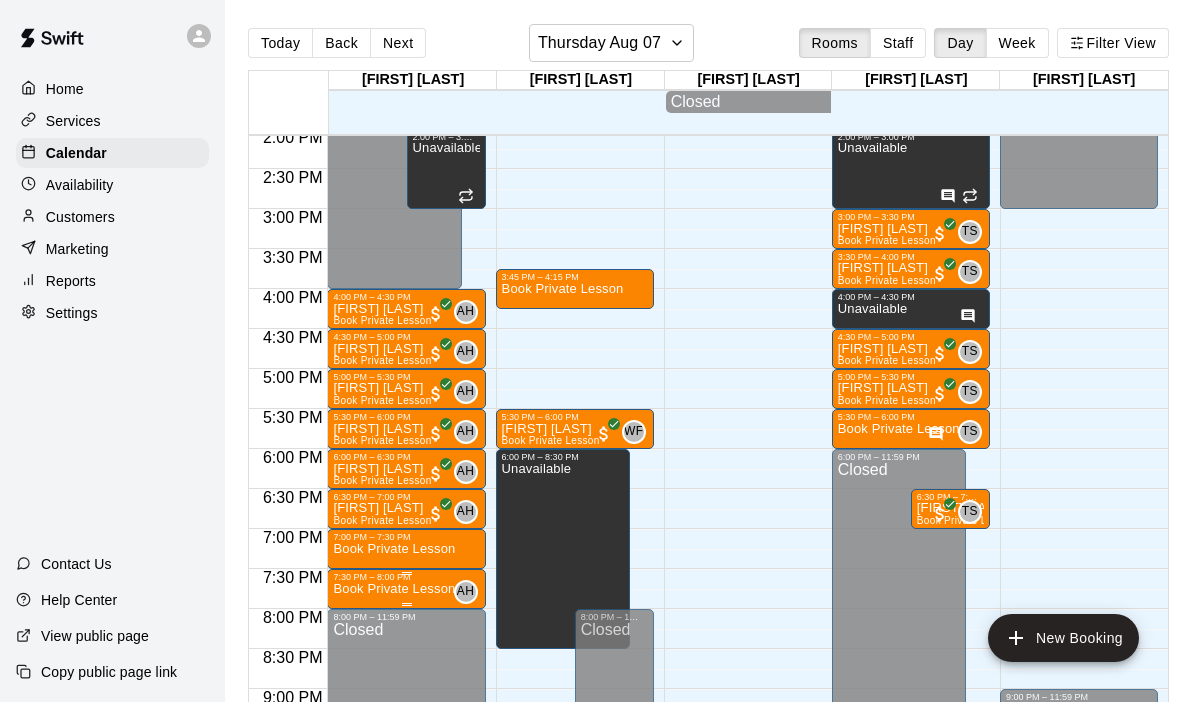 click on "Book Private Lesson" at bounding box center [394, 589] 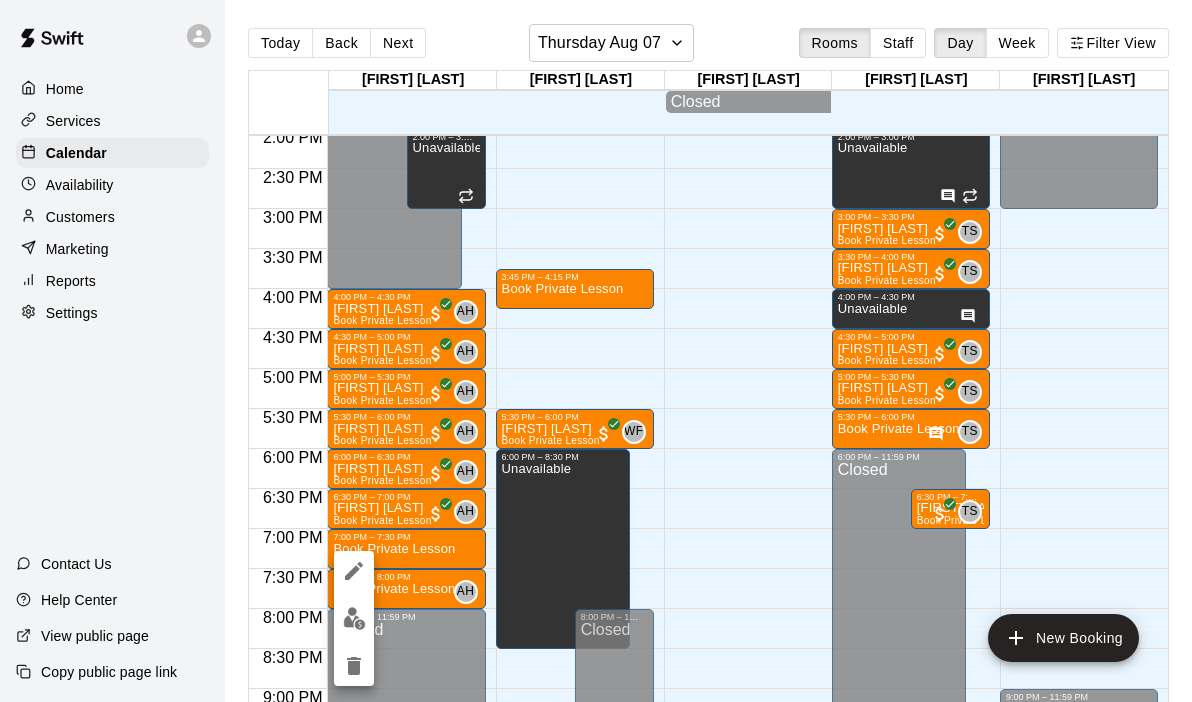 click at bounding box center [354, 618] 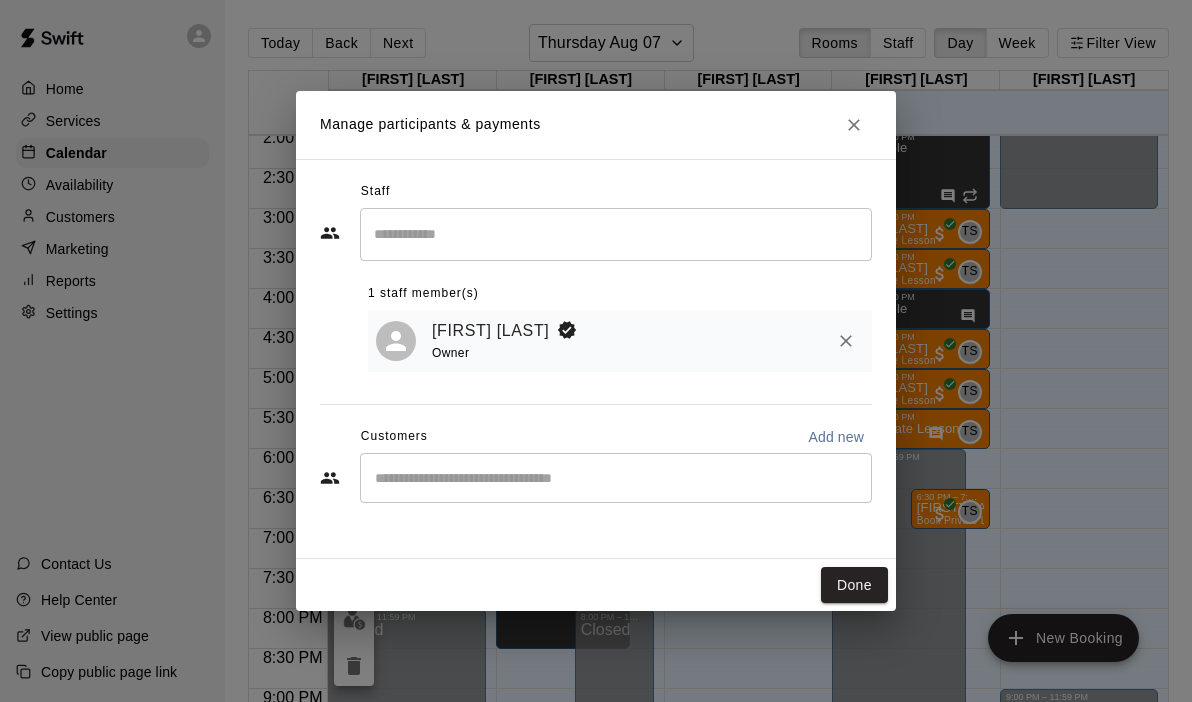 click on "​" at bounding box center (616, 478) 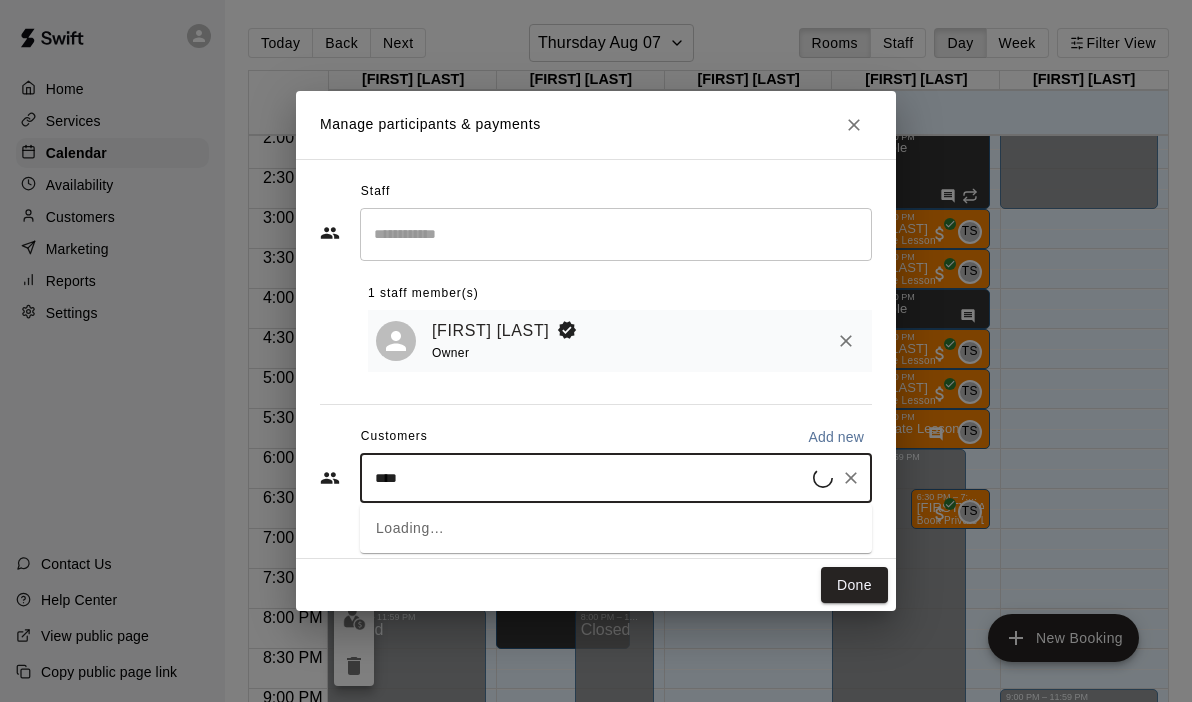 type on "*****" 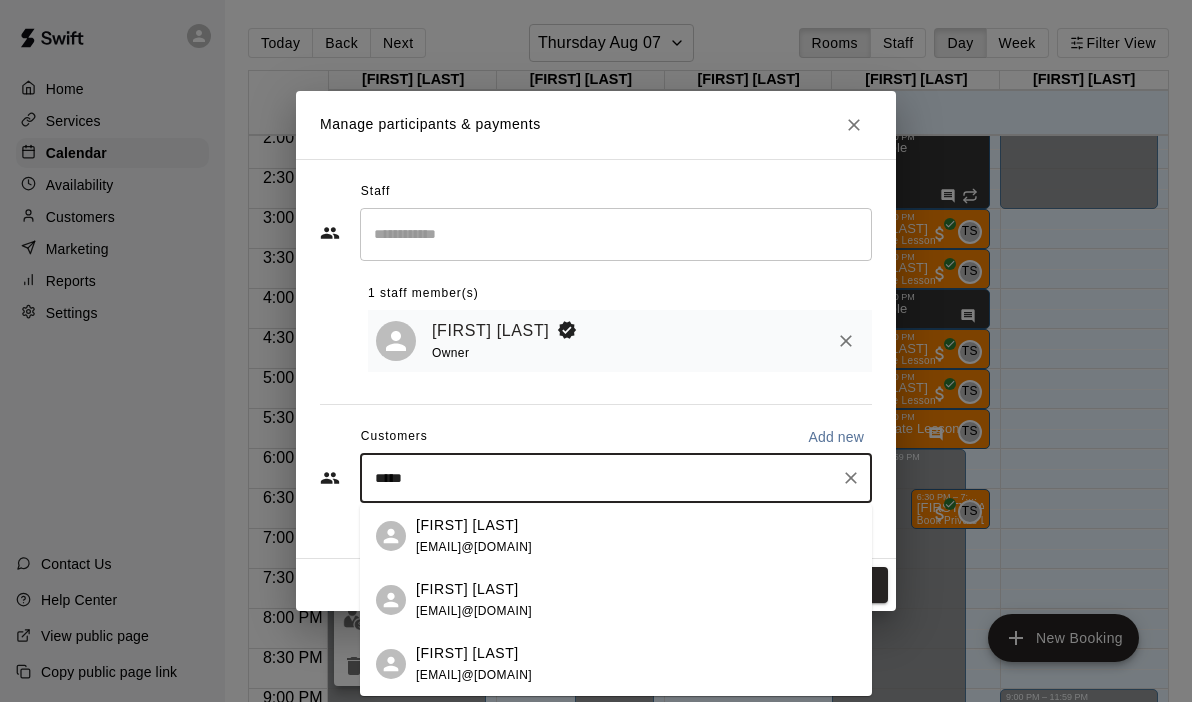 click on "[FIRST] [LAST] [EMAIL]@[DOMAIN]" at bounding box center [474, 600] 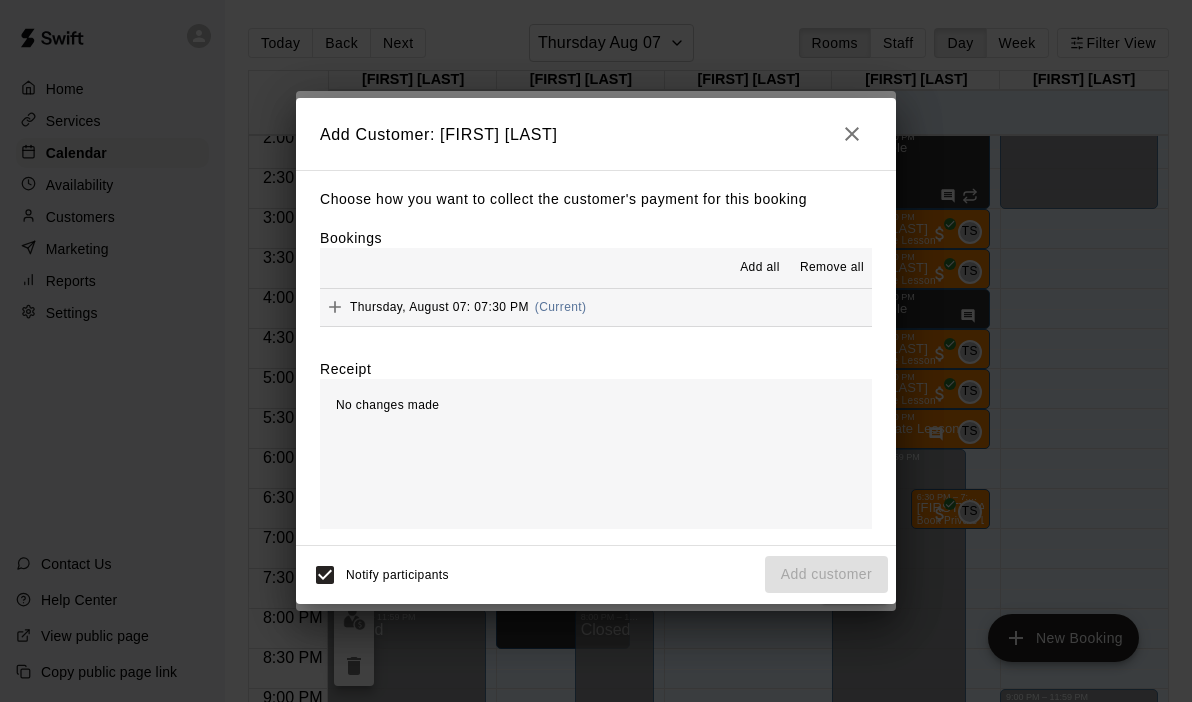click 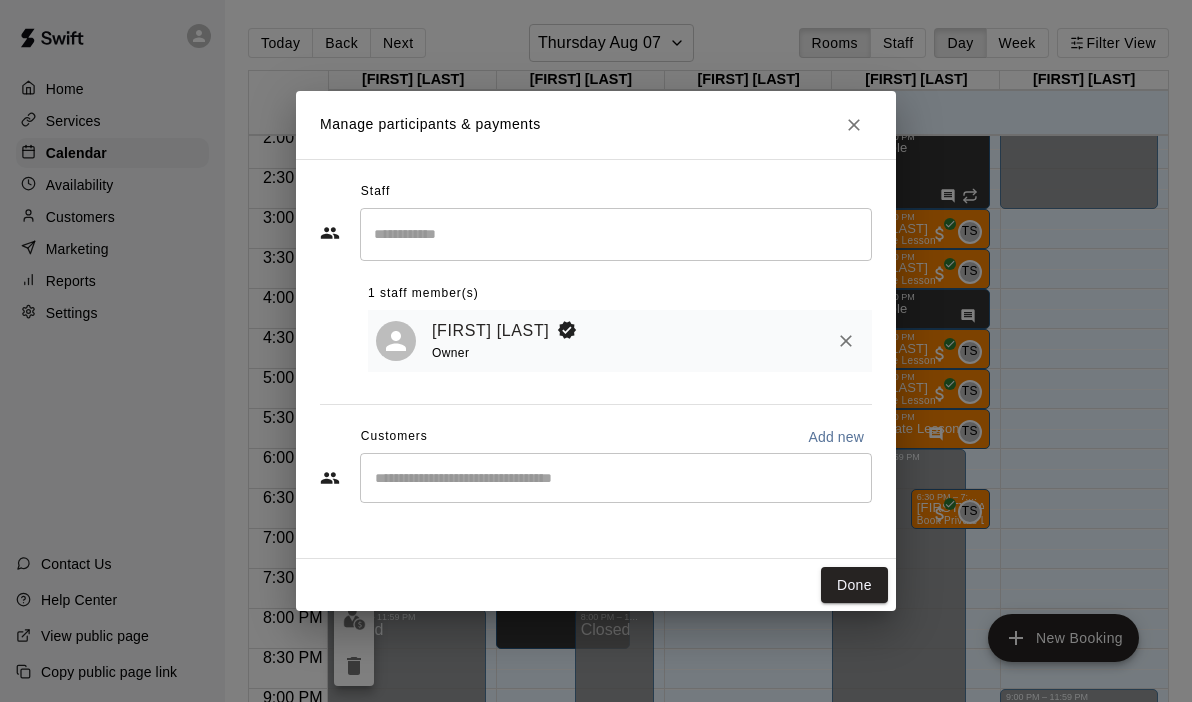 click at bounding box center [616, 478] 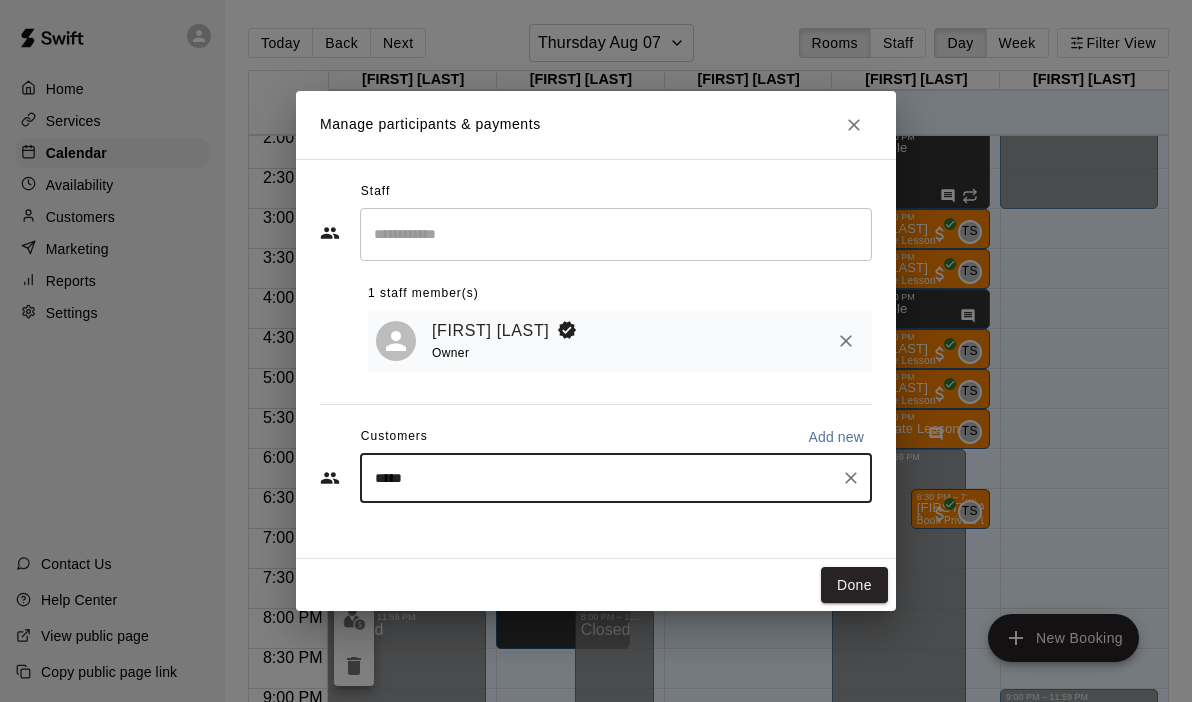 type on "******" 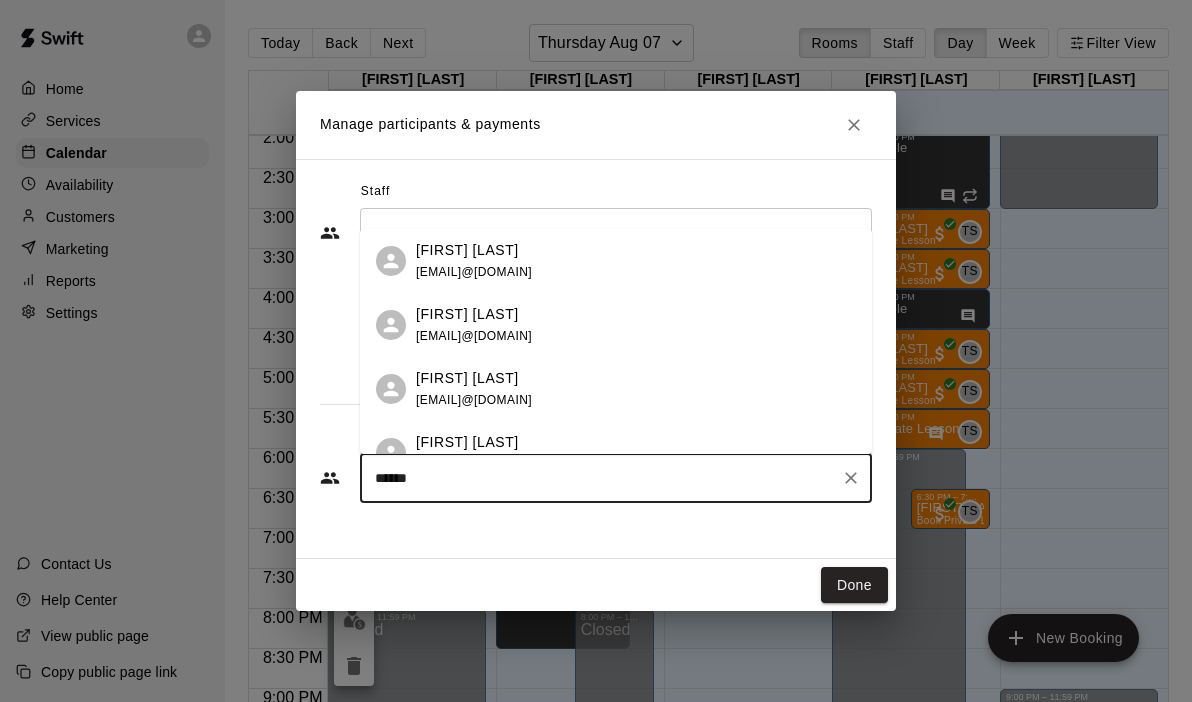 click on "[FIRST] [LAST]" at bounding box center (467, 442) 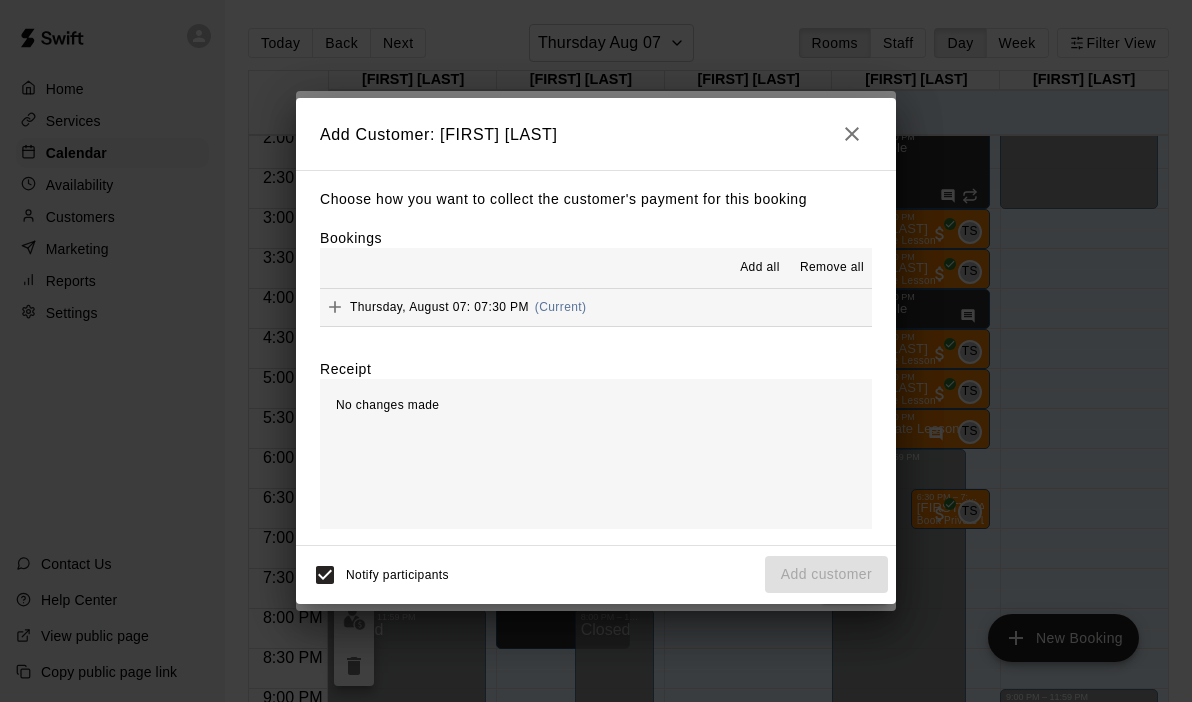 click on "Thursday, August 07: 07:30 PM (Current)" at bounding box center [596, 307] 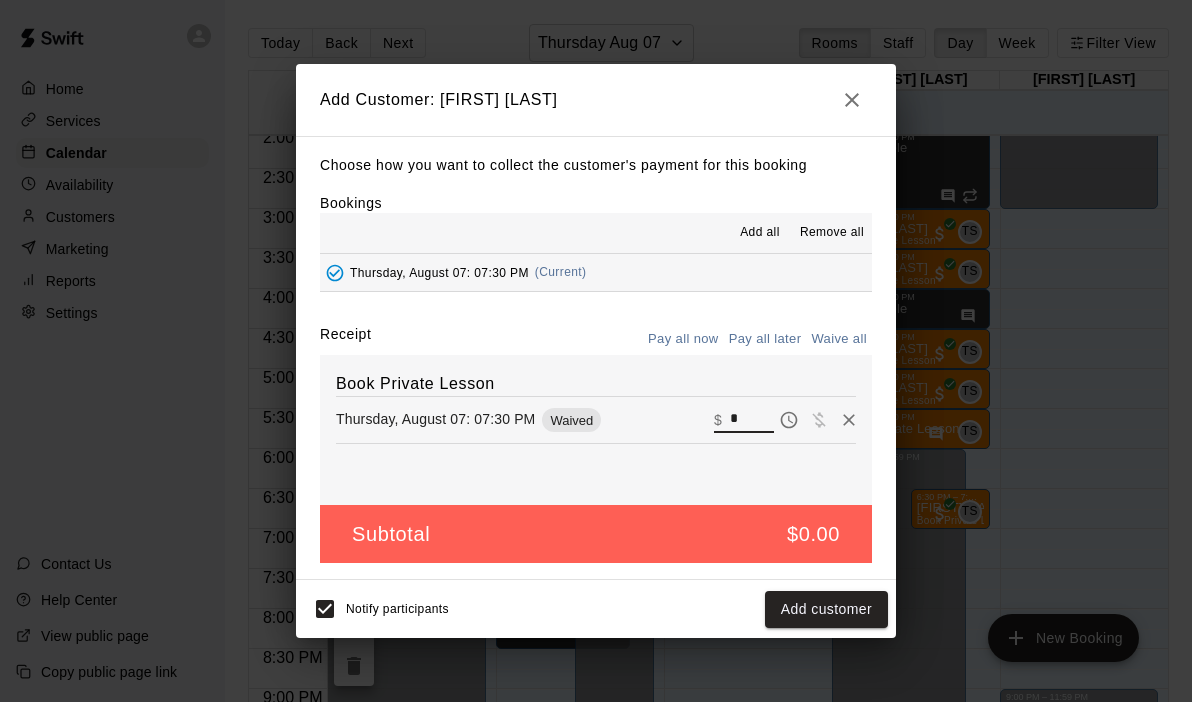 drag, startPoint x: 755, startPoint y: 414, endPoint x: 698, endPoint y: 410, distance: 57.14018 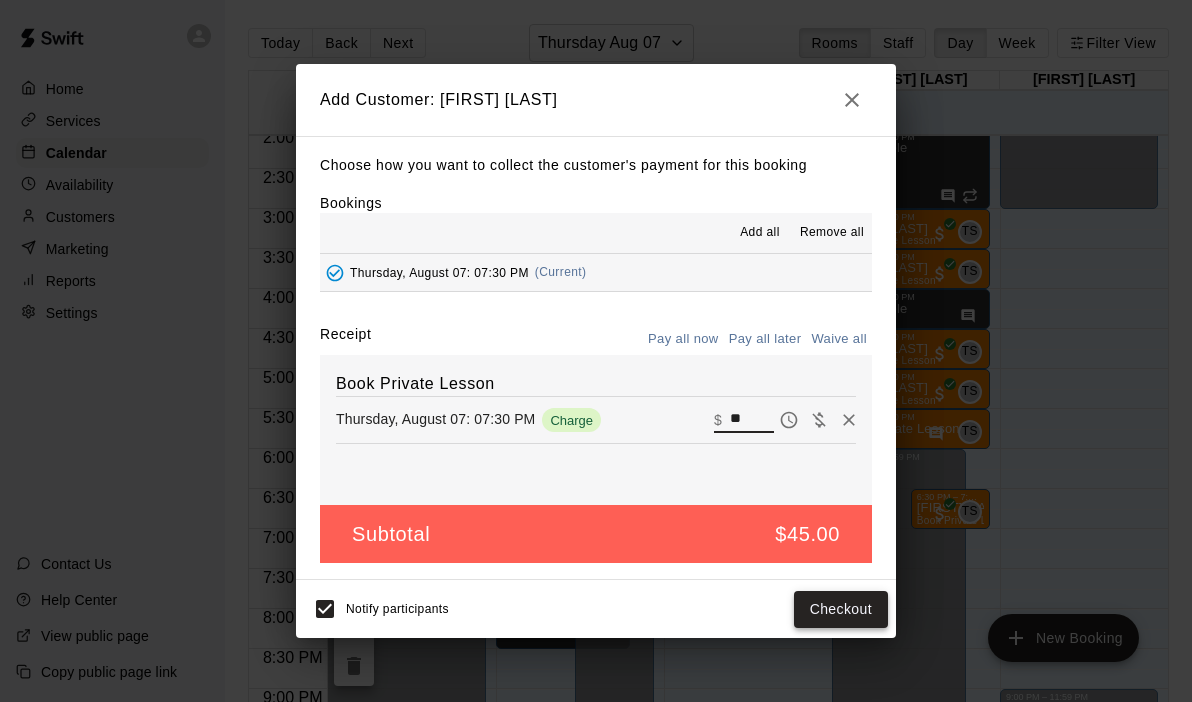 type on "**" 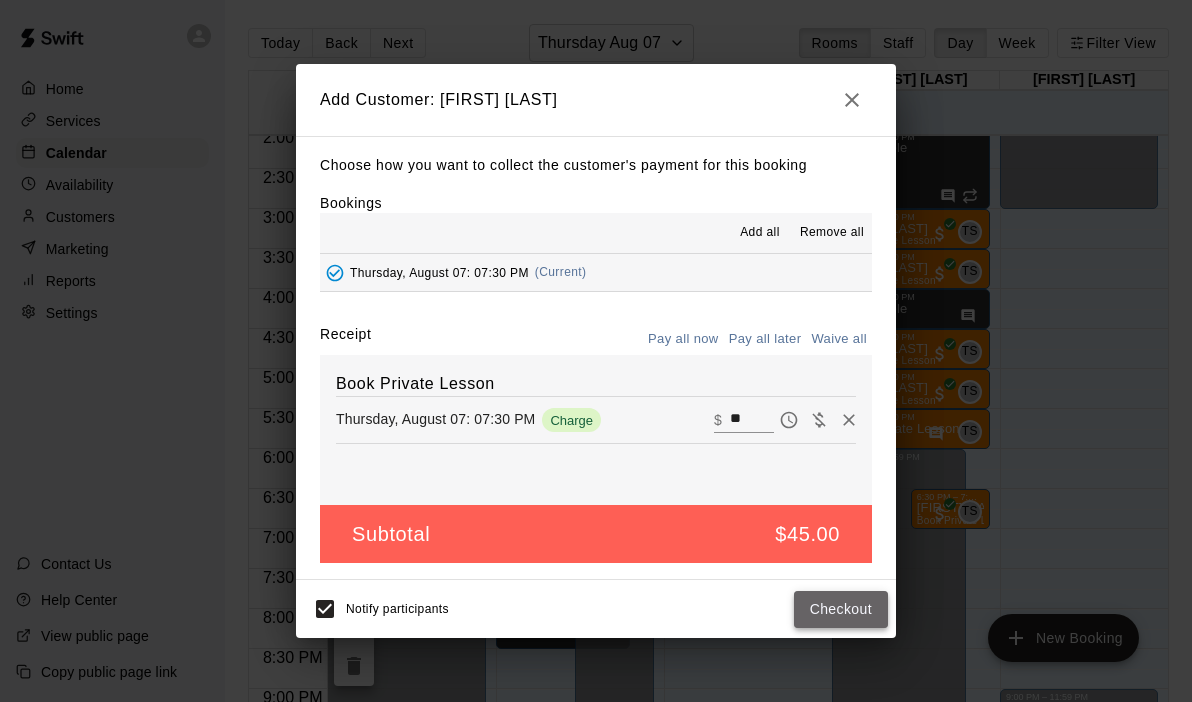 click on "Checkout" at bounding box center (841, 609) 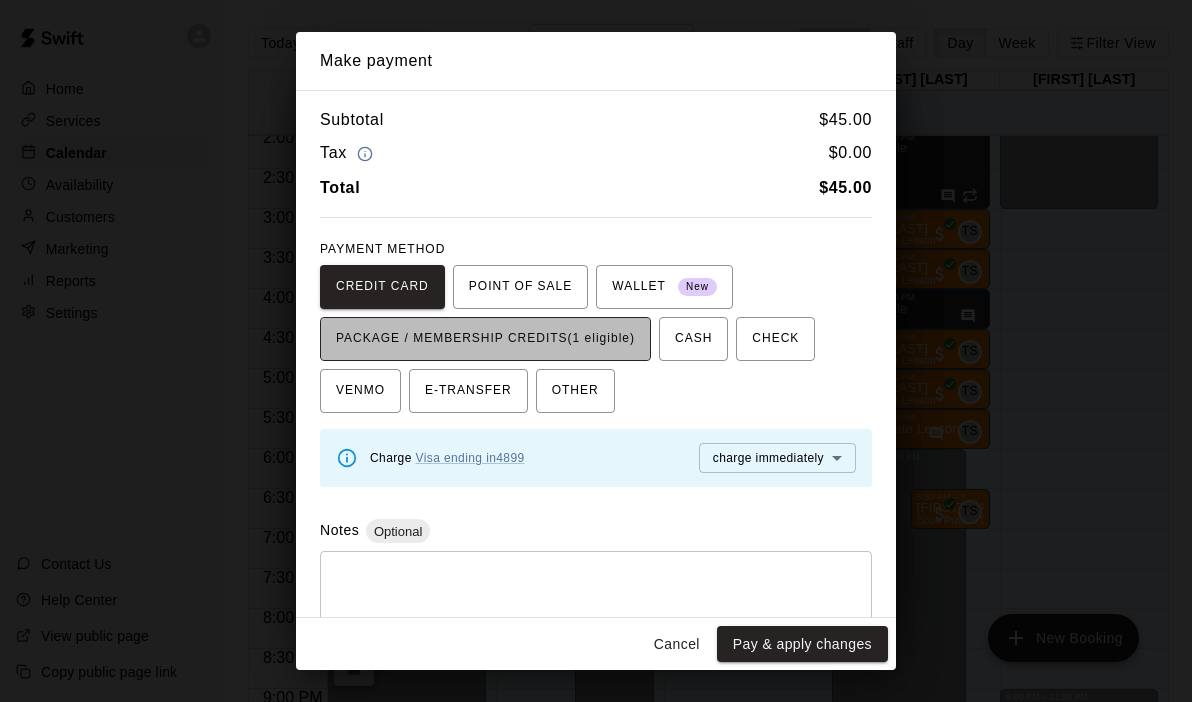 click on "PACKAGE / MEMBERSHIP CREDITS  (1 eligible)" at bounding box center [485, 339] 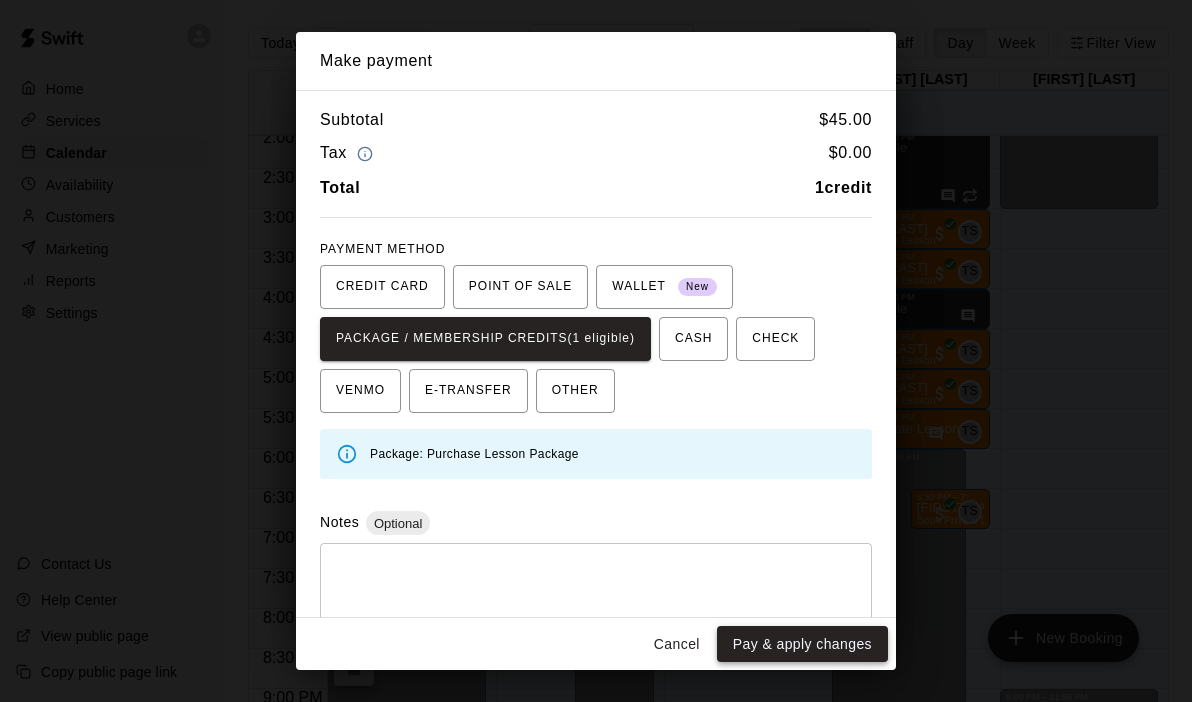 click on "Pay & apply changes" at bounding box center (802, 644) 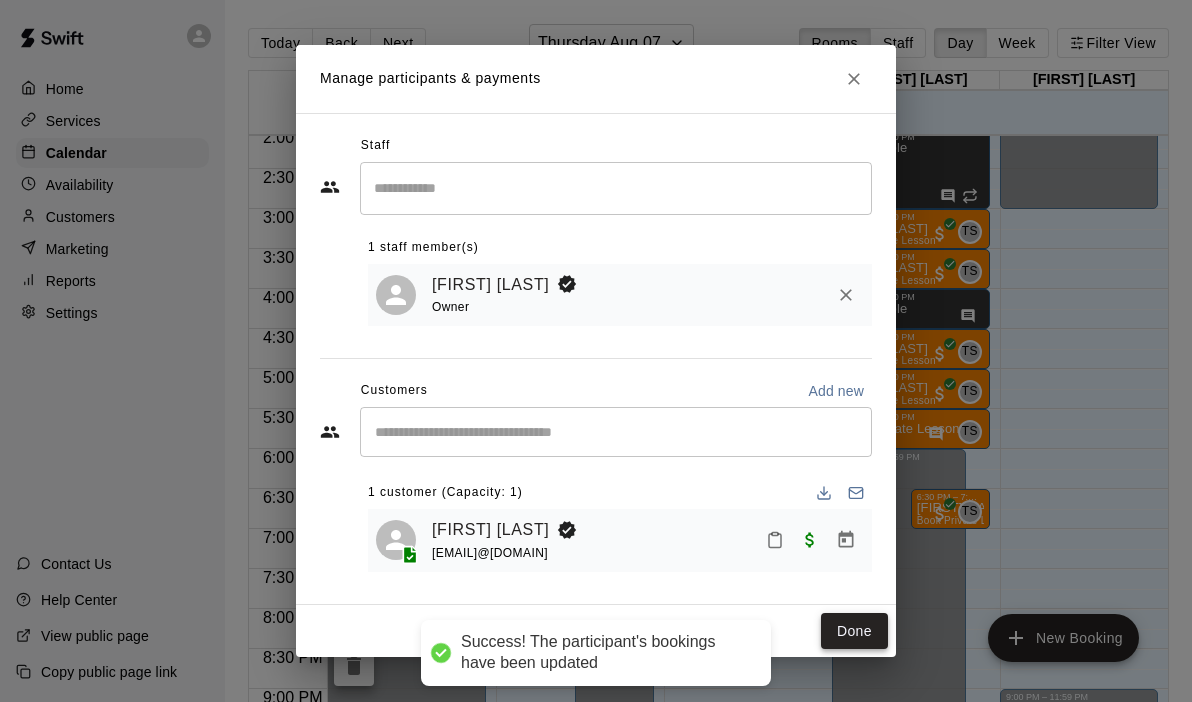 click on "Done" at bounding box center (854, 631) 